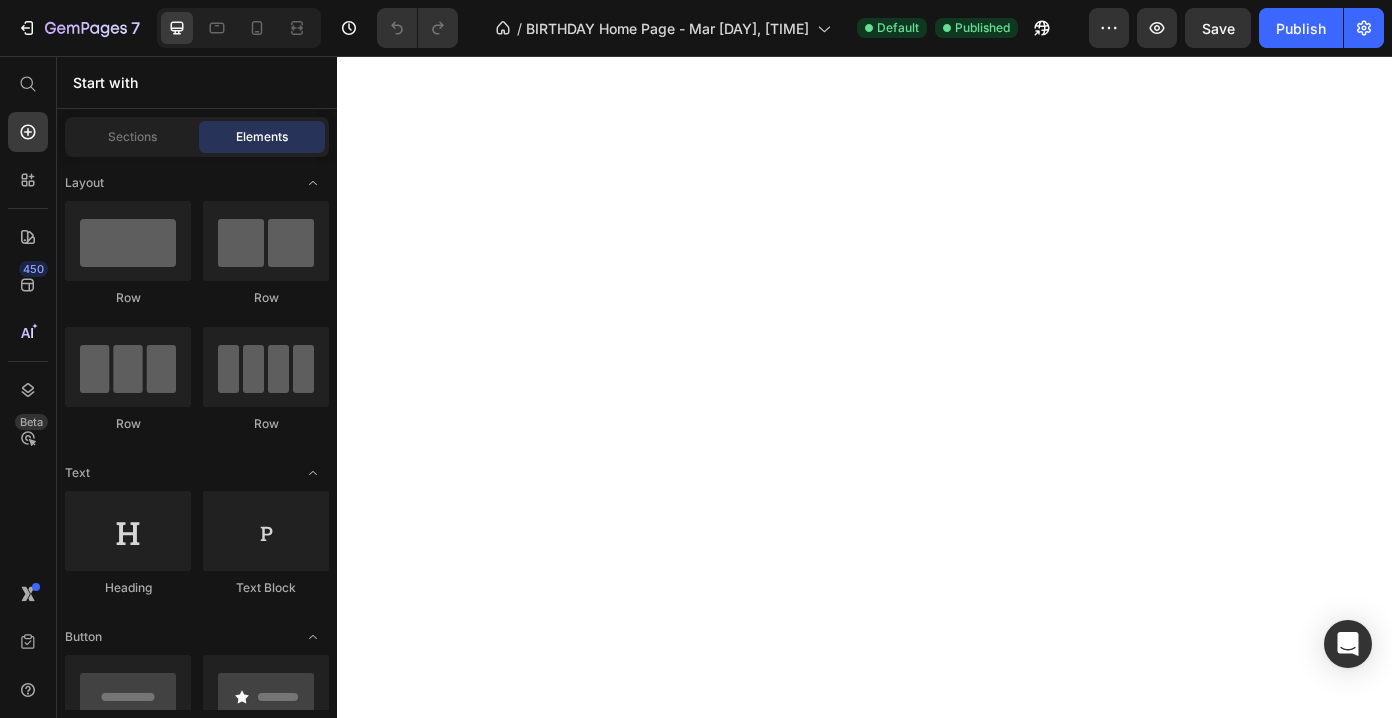 scroll, scrollTop: 0, scrollLeft: 0, axis: both 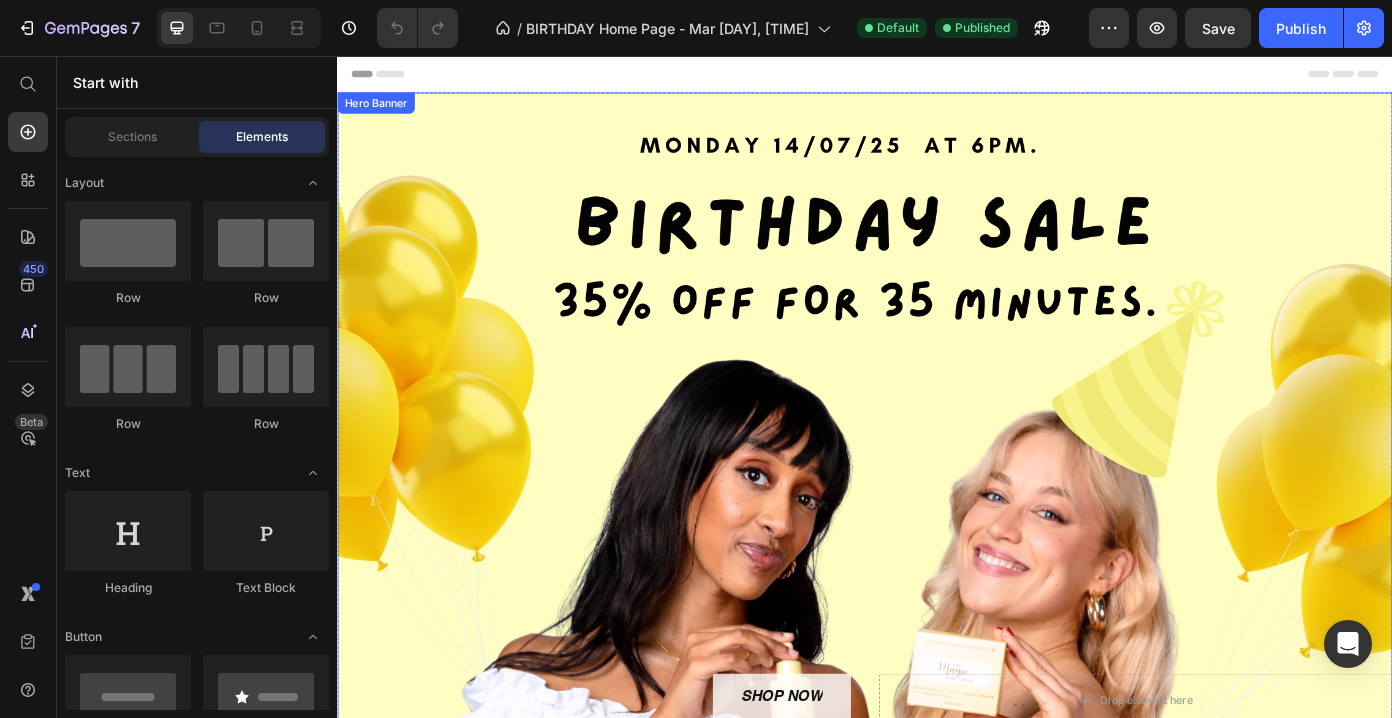 click at bounding box center (937, 473) 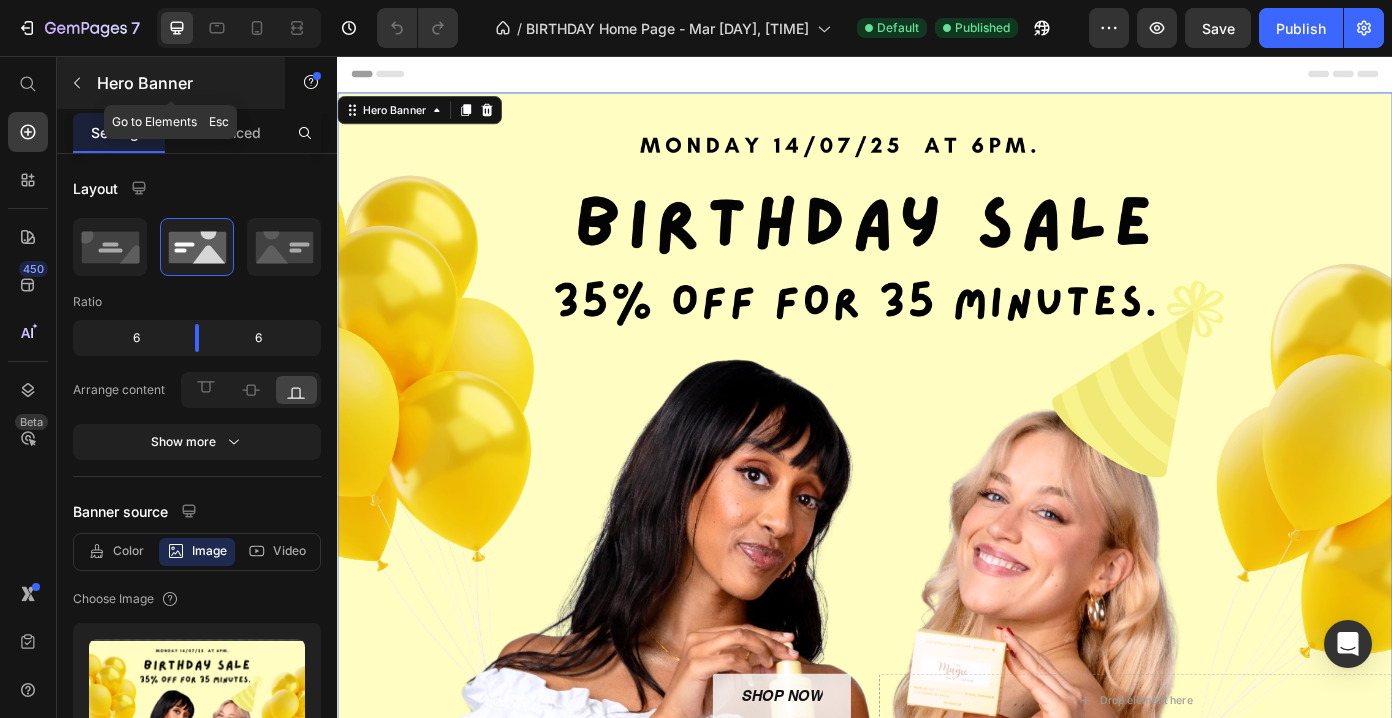 click at bounding box center [77, 83] 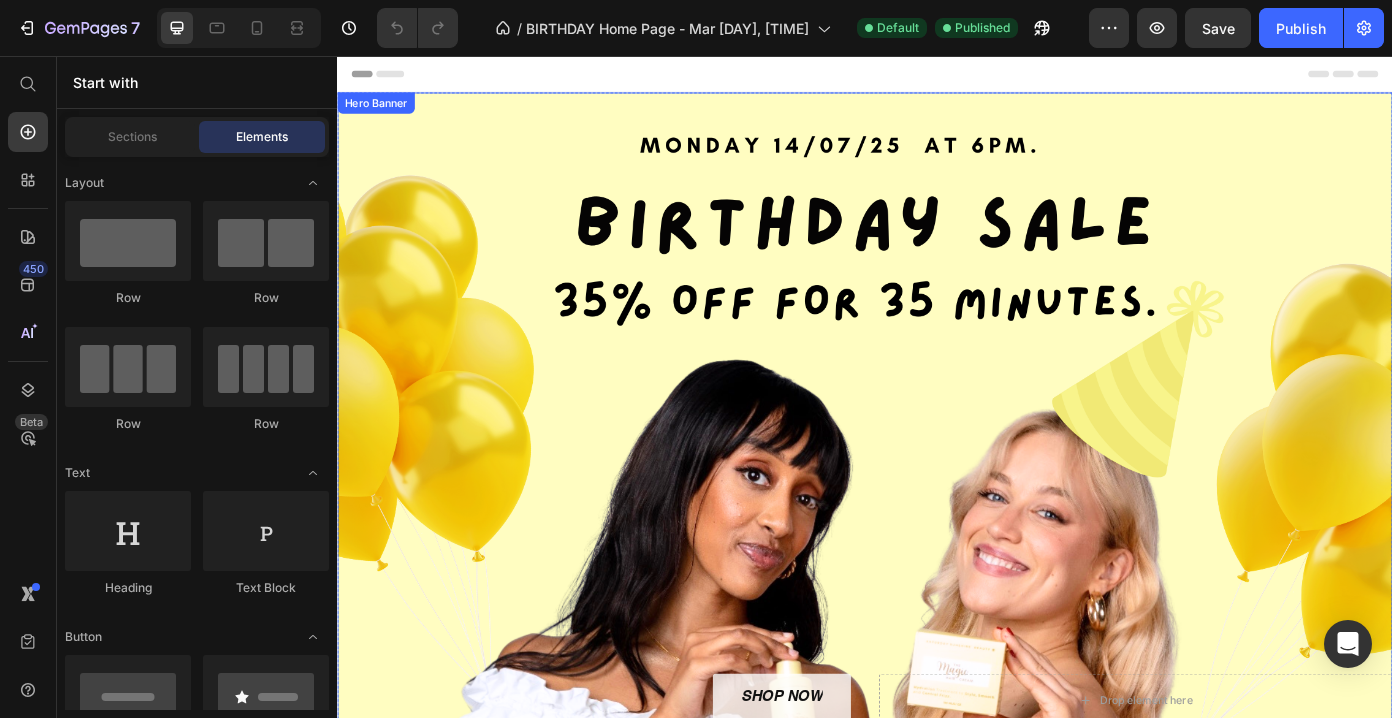 click at bounding box center (937, 473) 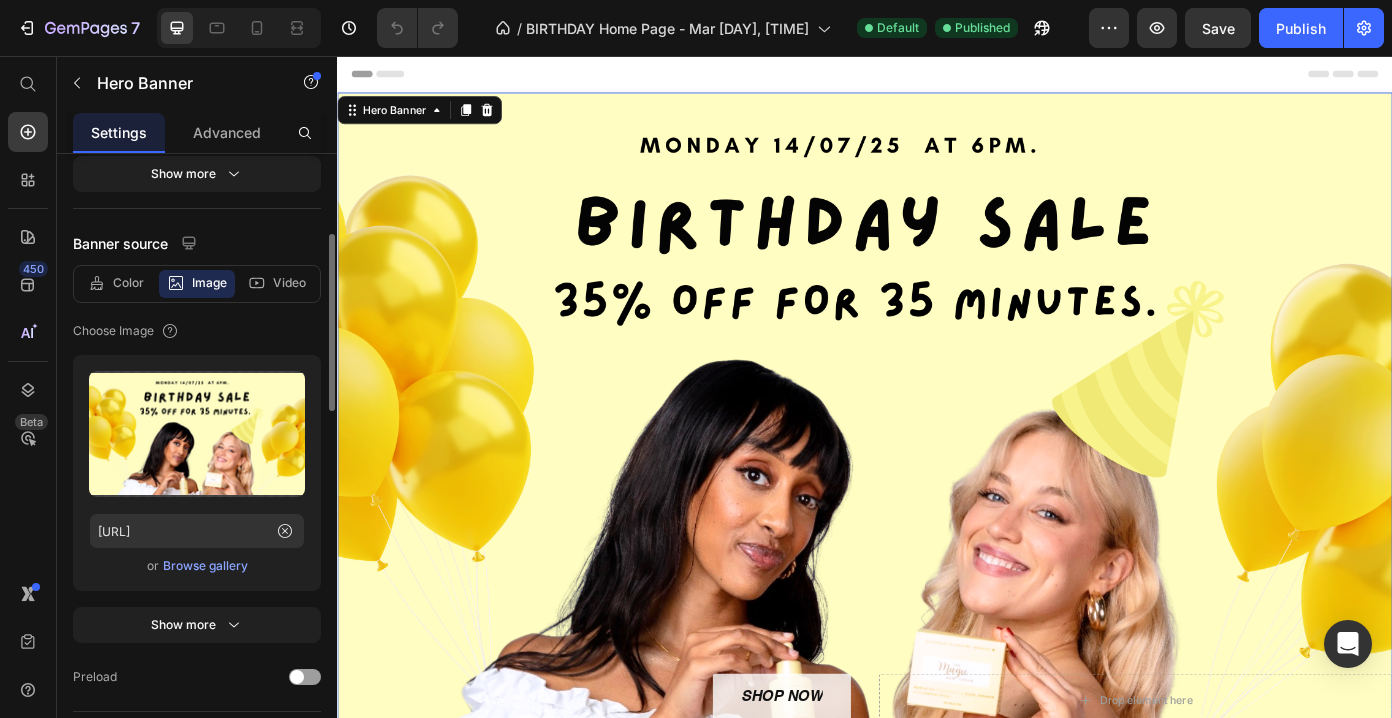 scroll, scrollTop: 292, scrollLeft: 0, axis: vertical 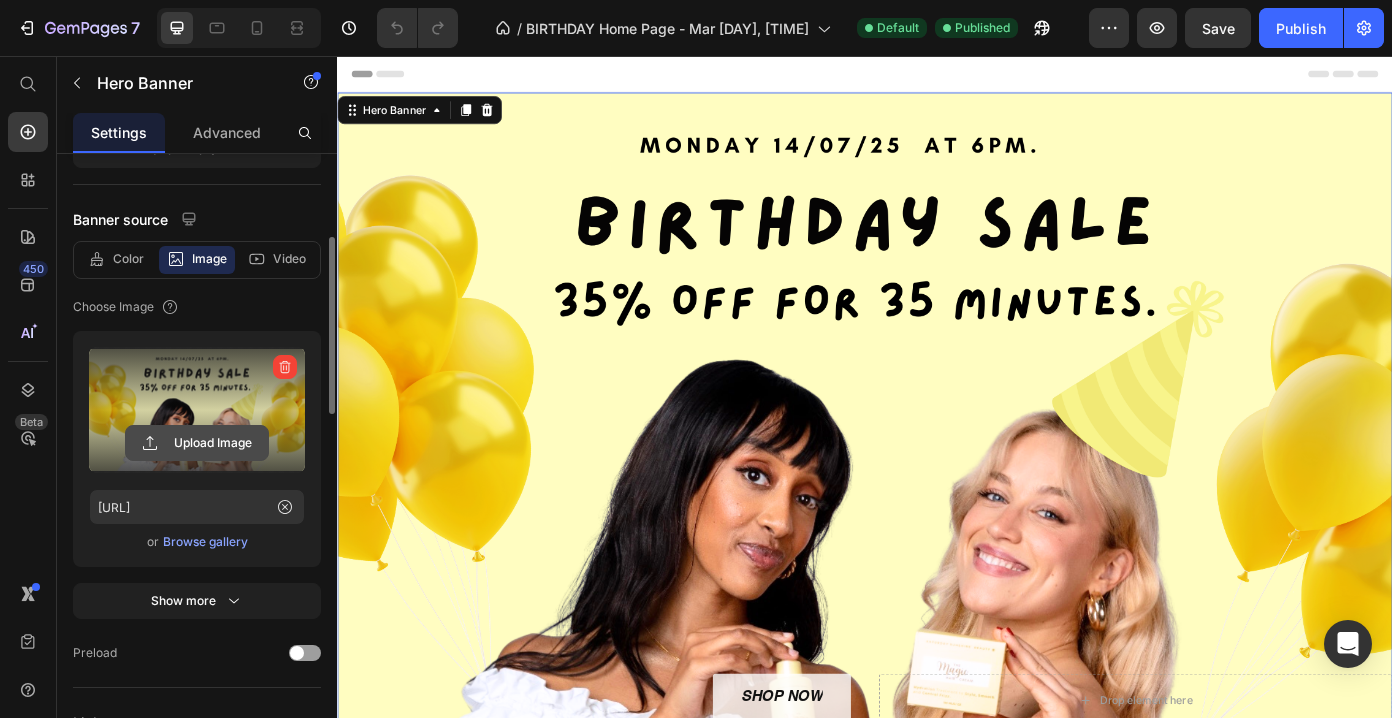 click 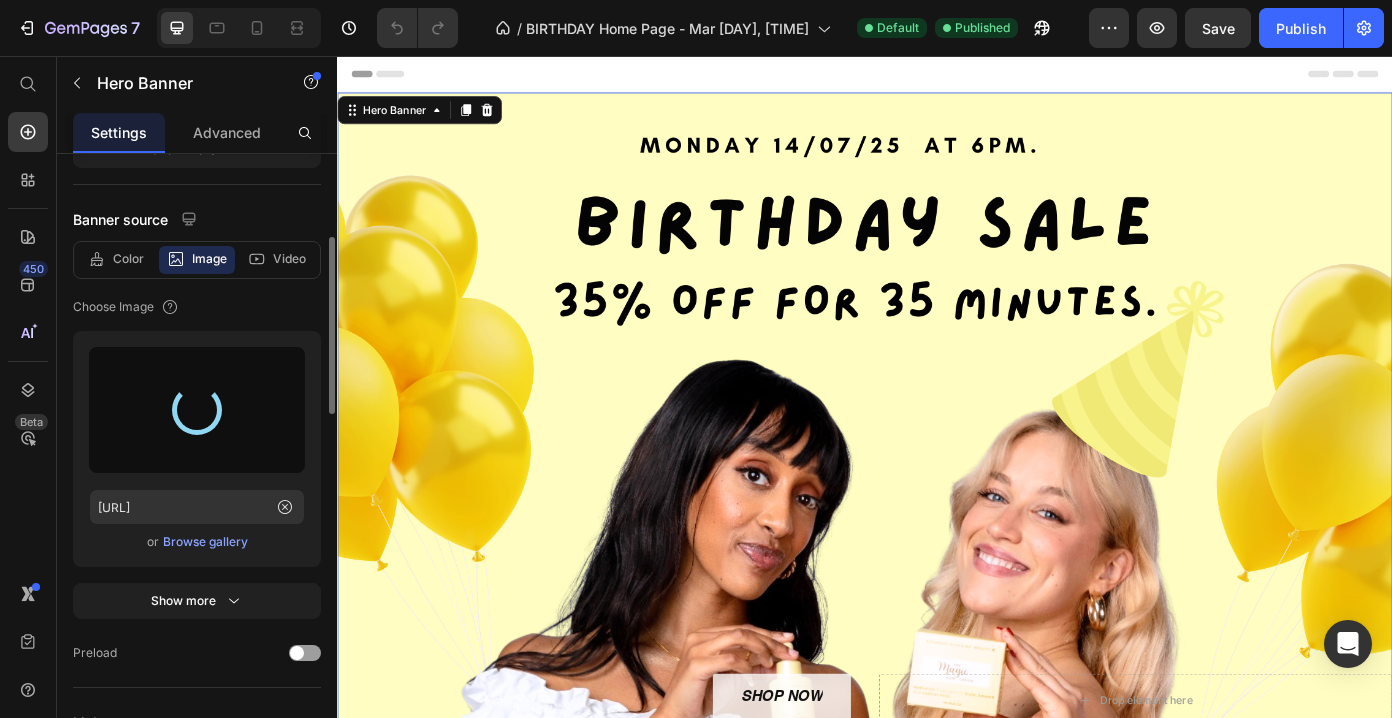type on "[URL]" 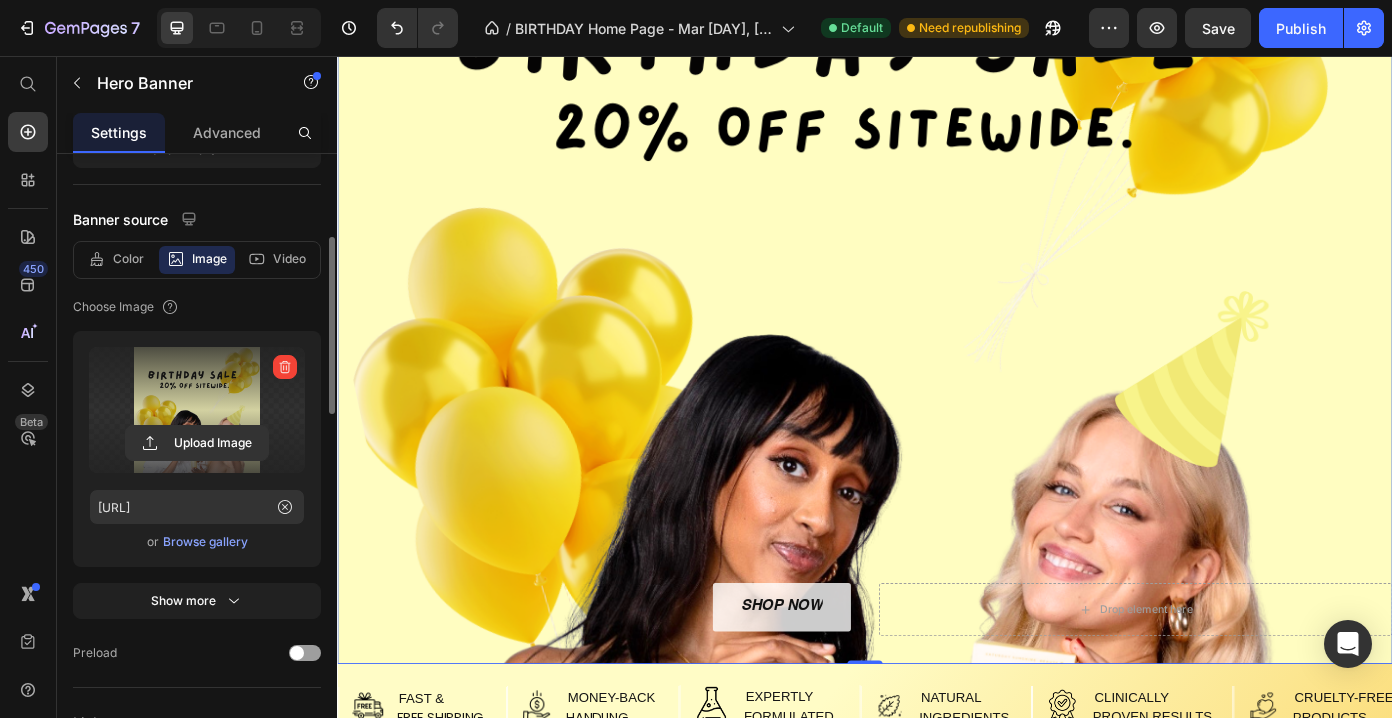 scroll, scrollTop: 56, scrollLeft: 0, axis: vertical 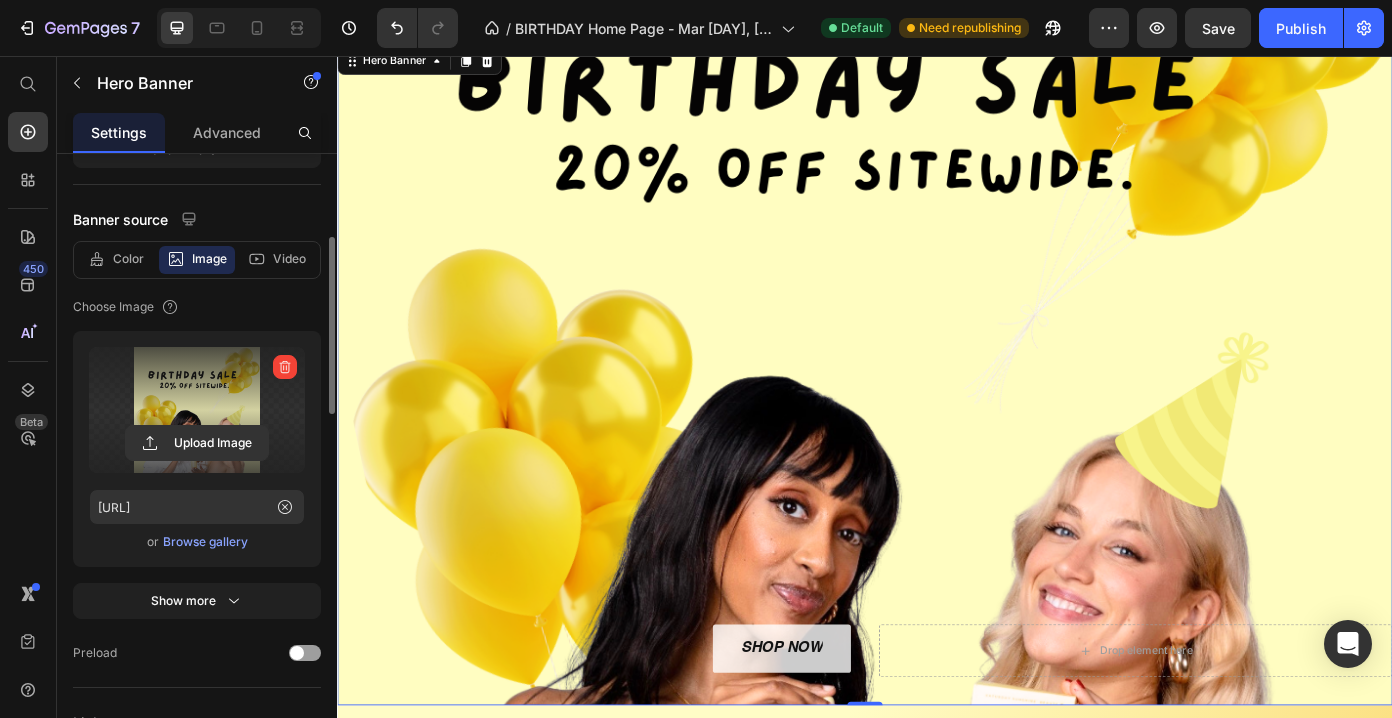 click on "Browse gallery" at bounding box center (205, 542) 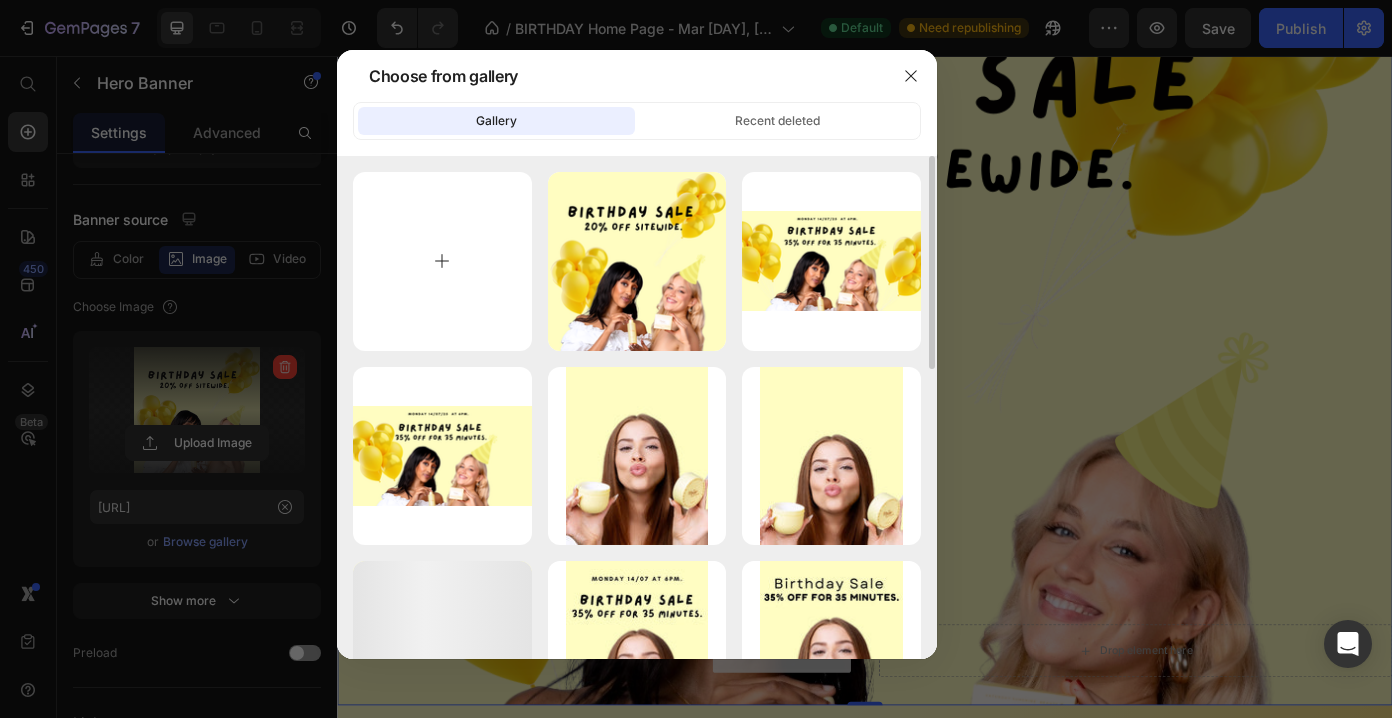 click at bounding box center (442, 261) 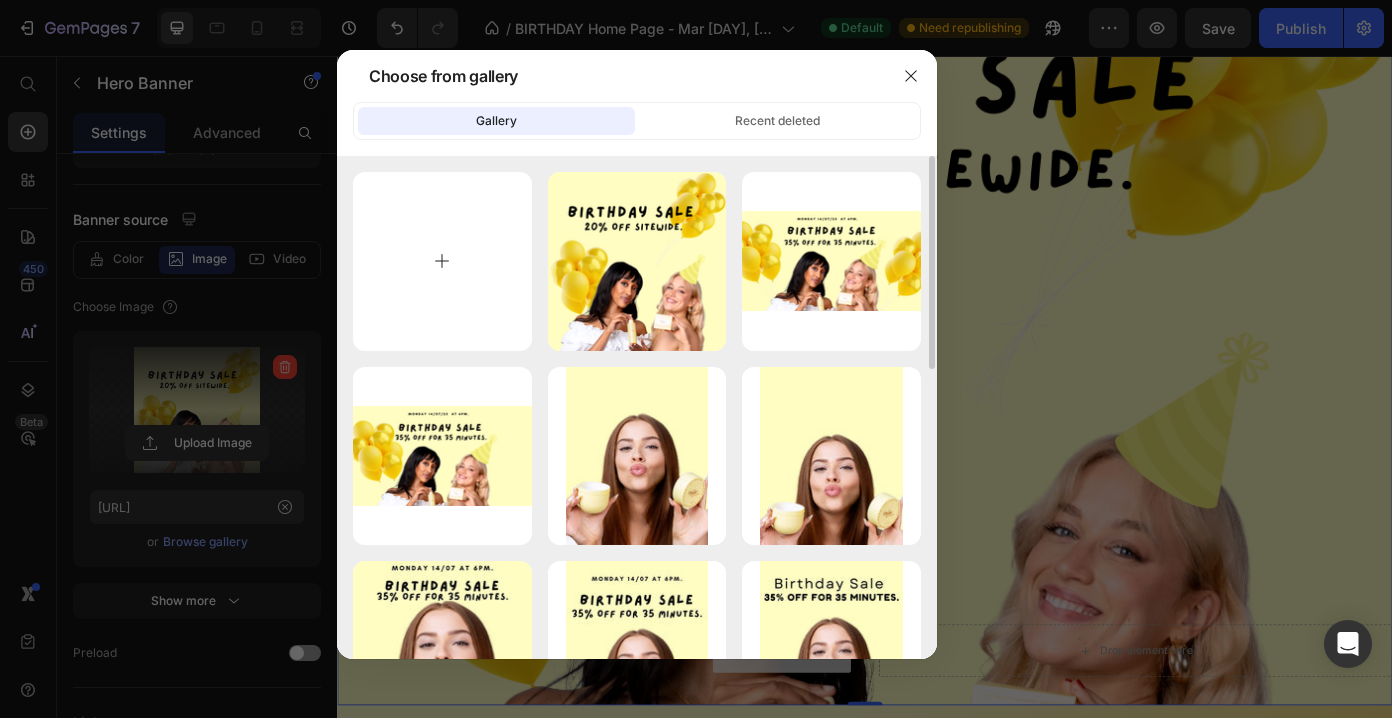 type on "C:\fakepath\[DATE] birthday sale  (1920 x 1080 px) (Instagram Post) (2).png" 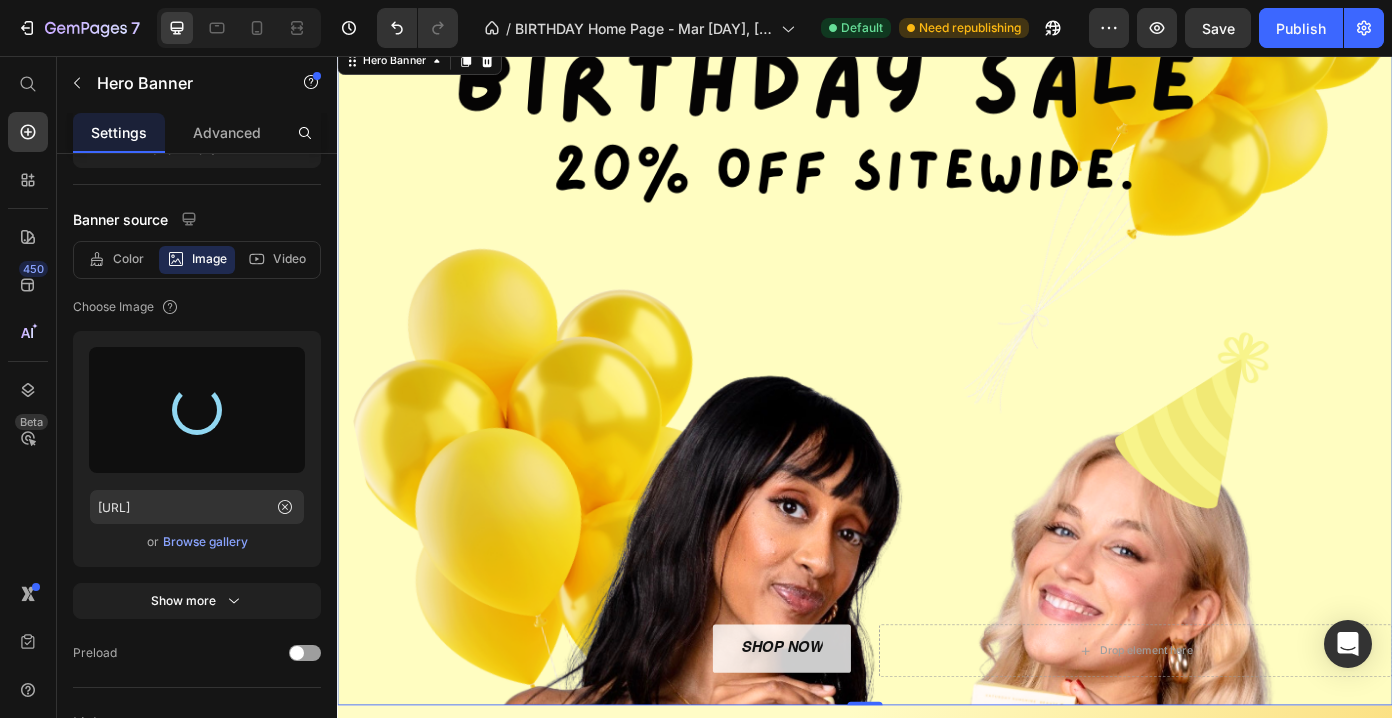 type on "[URL]" 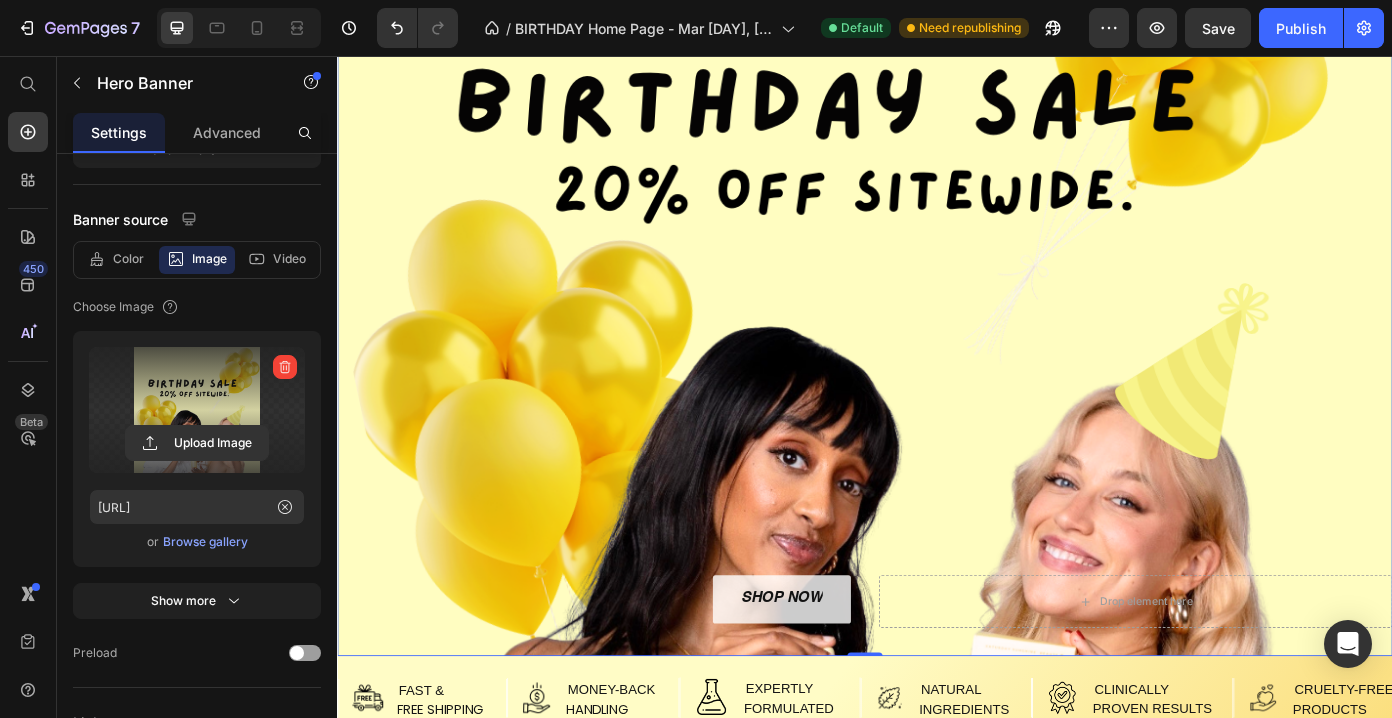 scroll, scrollTop: 47, scrollLeft: 0, axis: vertical 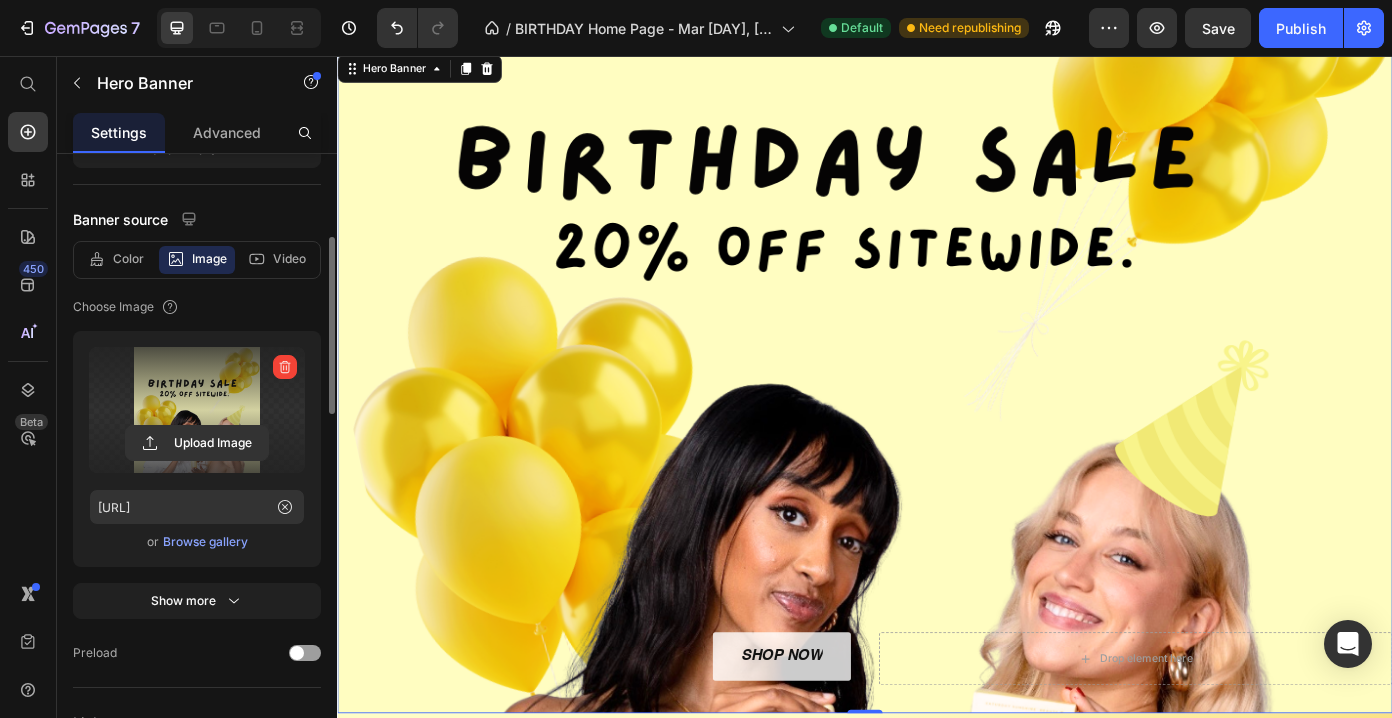 click on "Browse gallery" at bounding box center (205, 542) 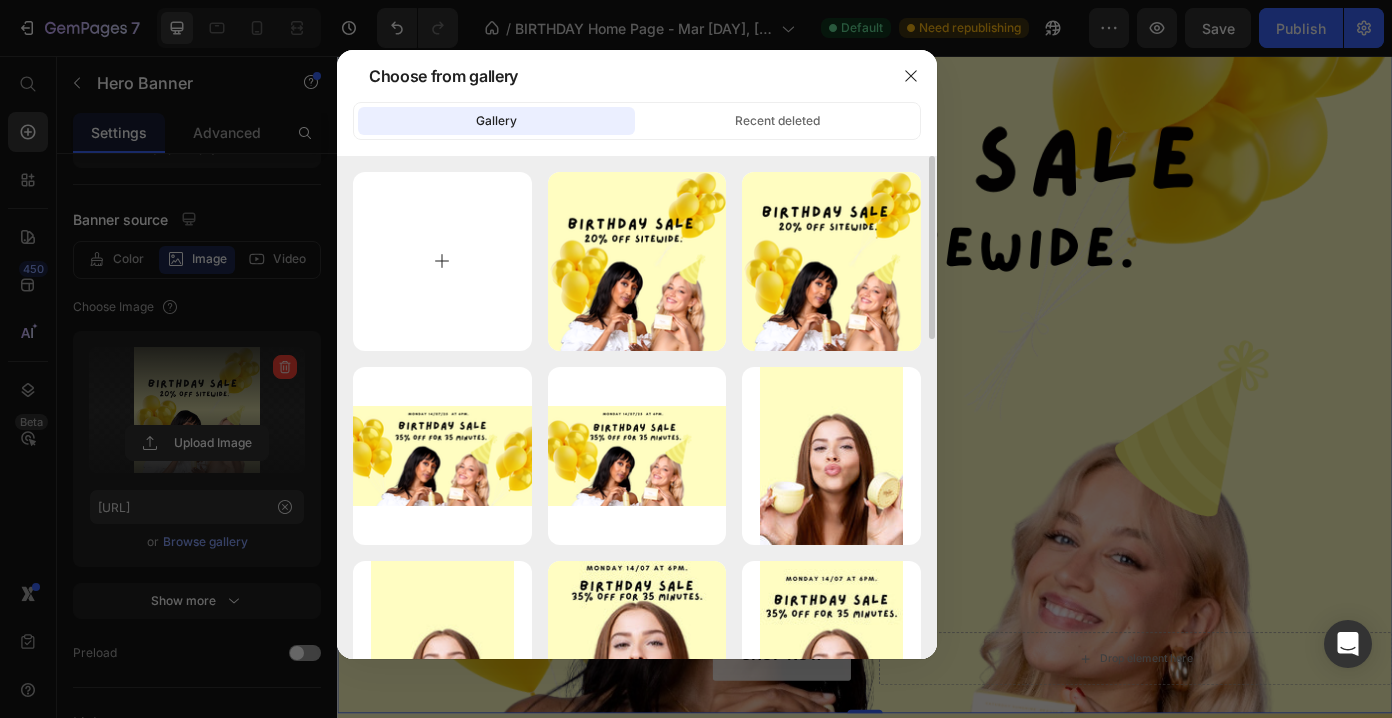 click at bounding box center (442, 261) 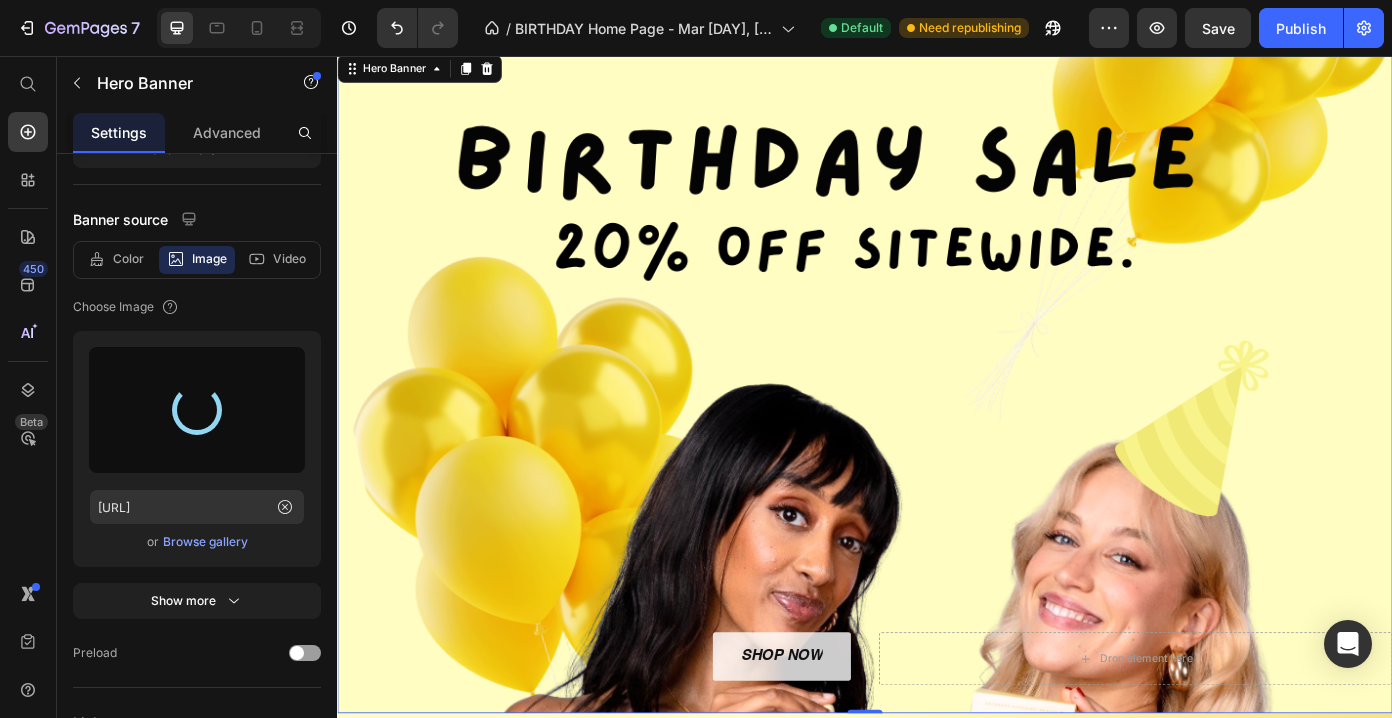 type on "[URL]" 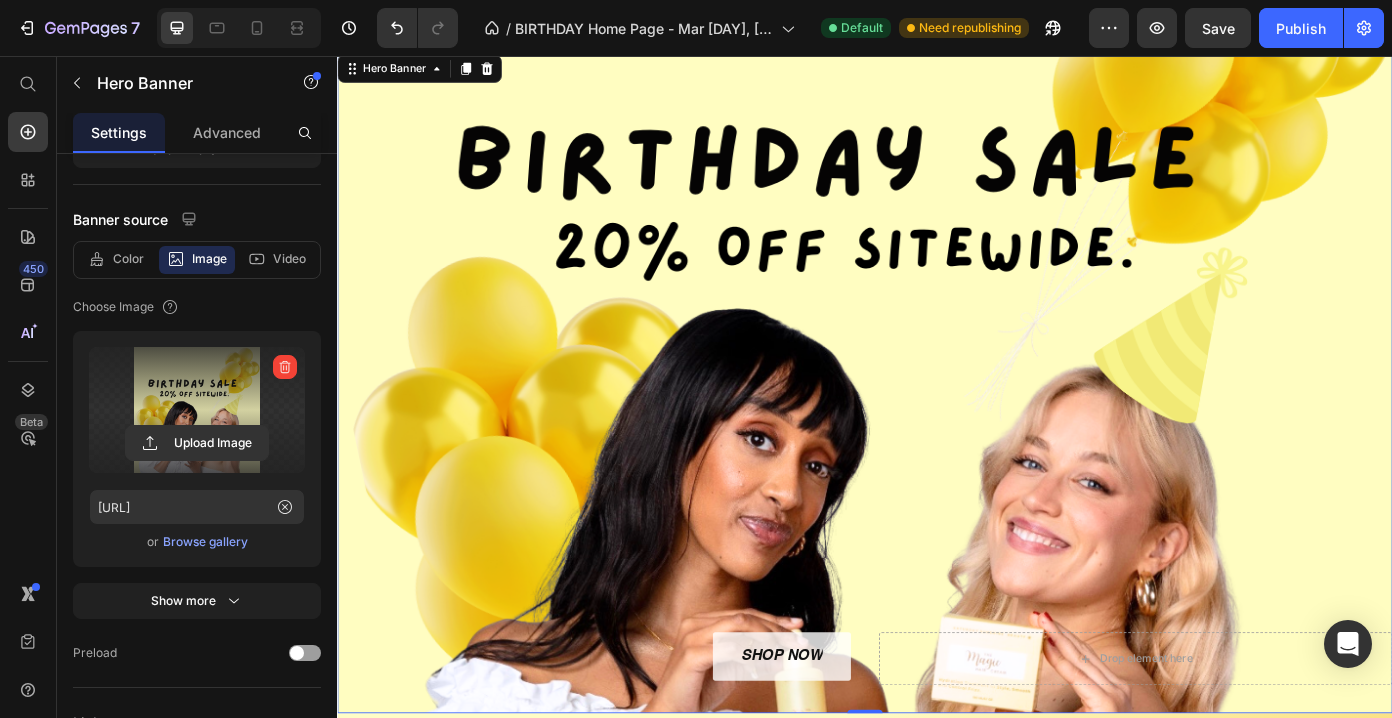 click at bounding box center (937, 426) 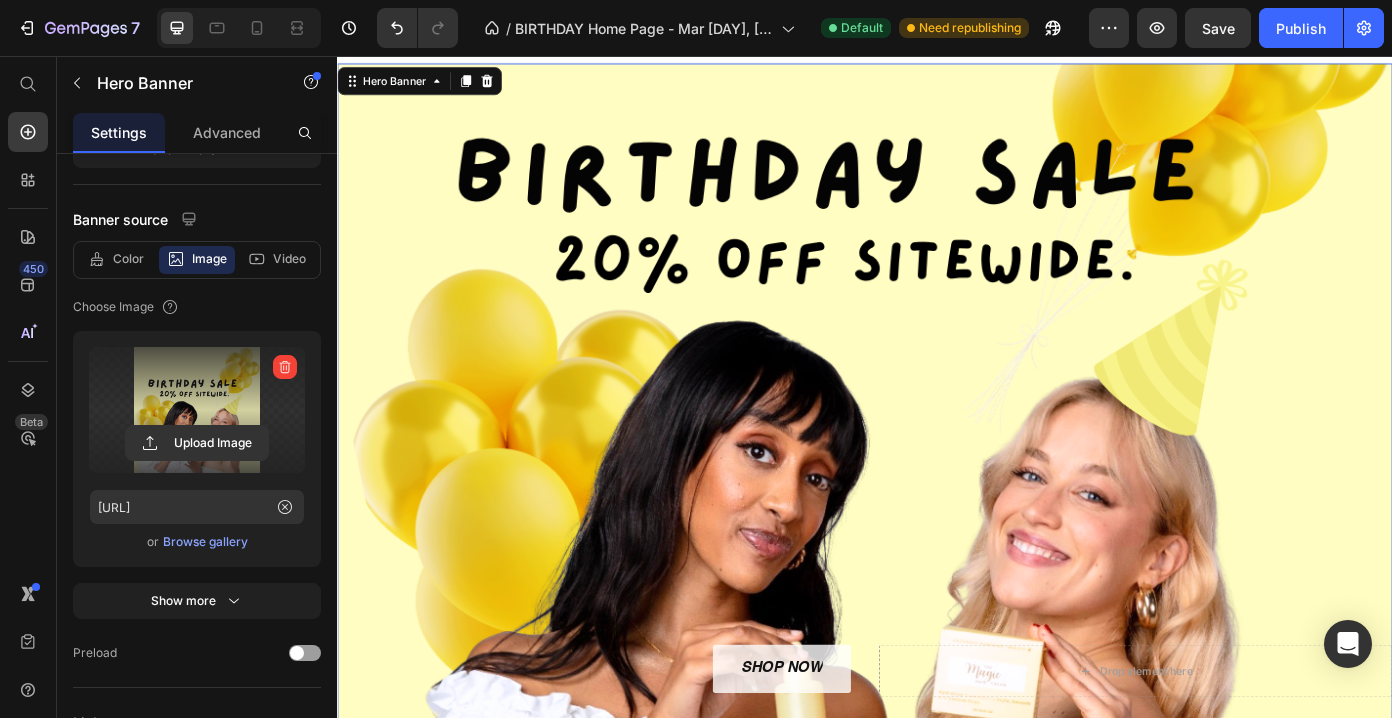 scroll, scrollTop: 14, scrollLeft: 0, axis: vertical 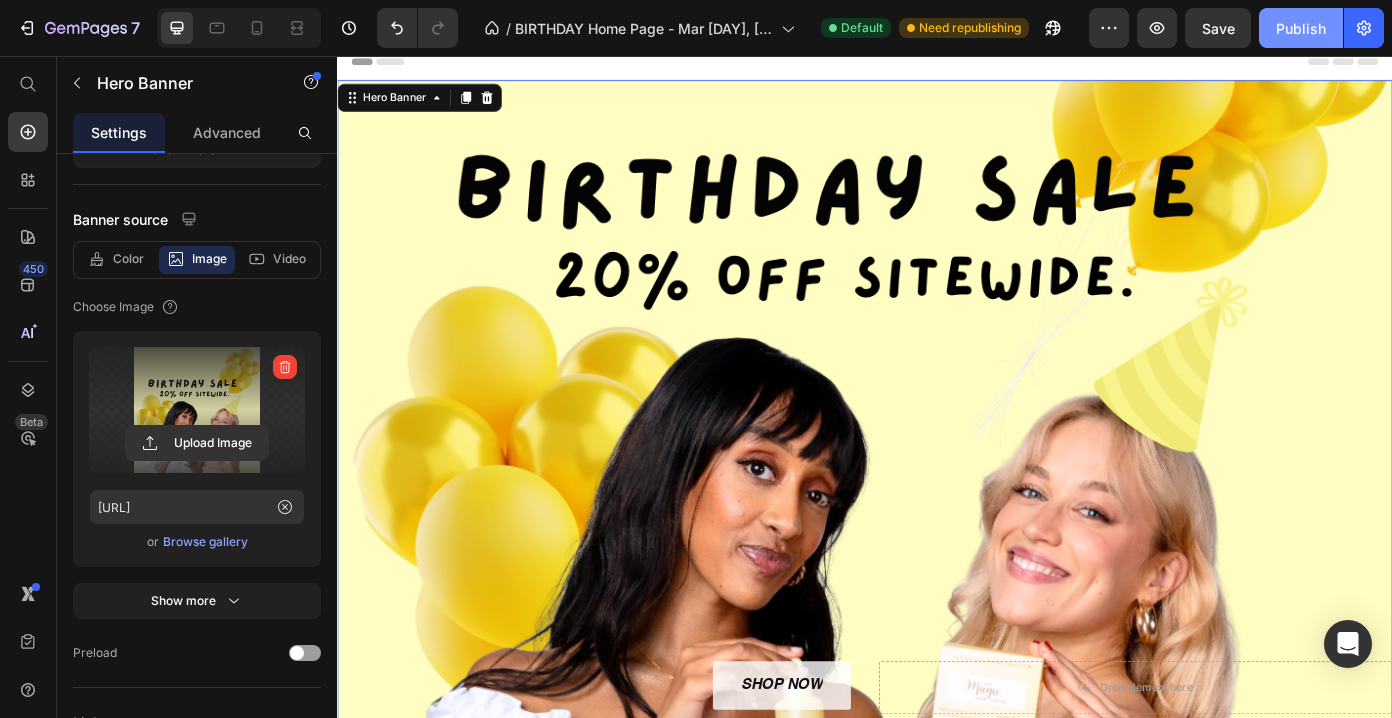 click on "Publish" at bounding box center [1301, 28] 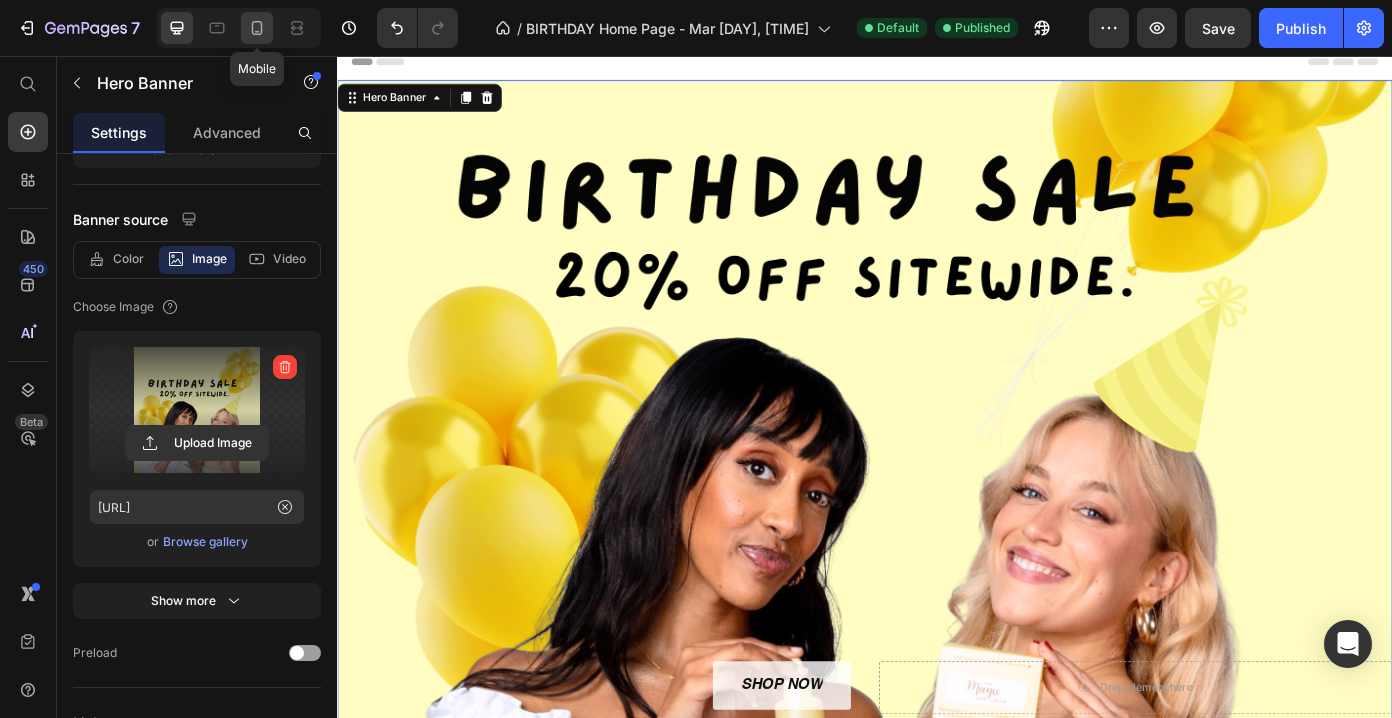 click 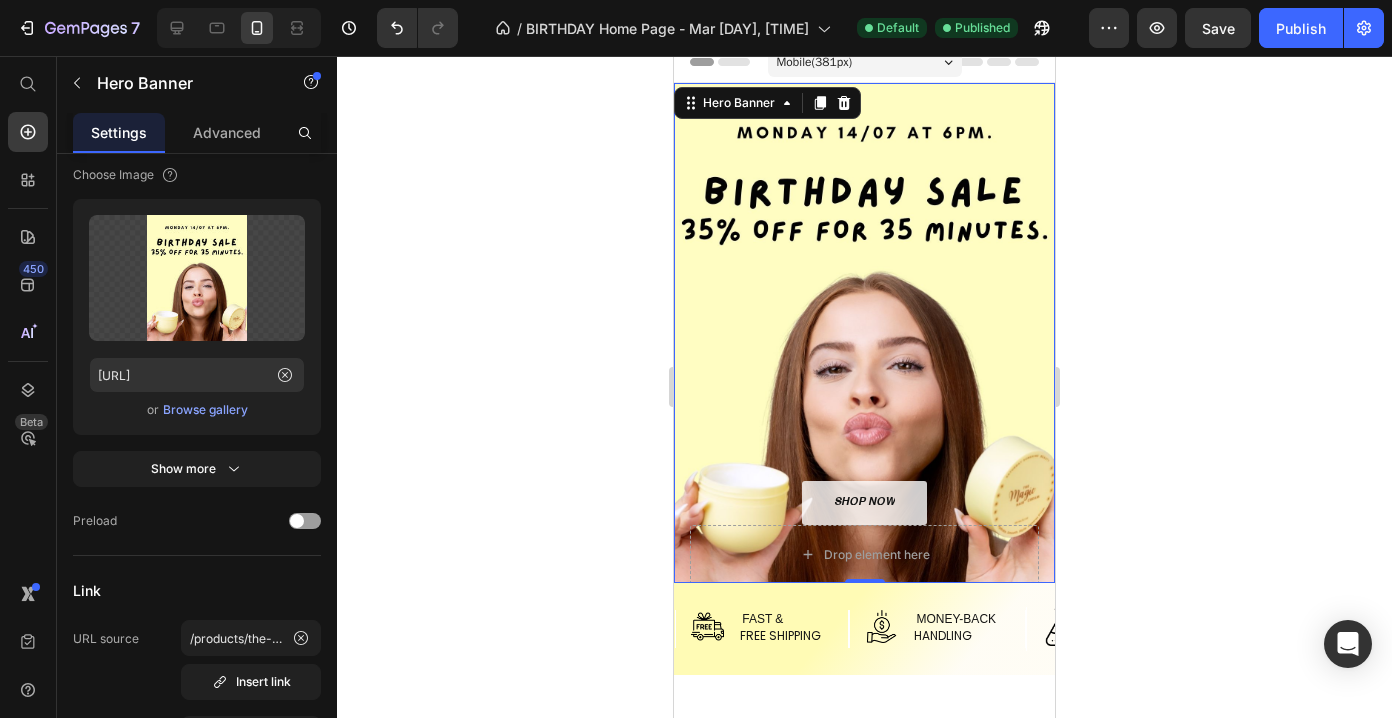 scroll, scrollTop: 0, scrollLeft: 0, axis: both 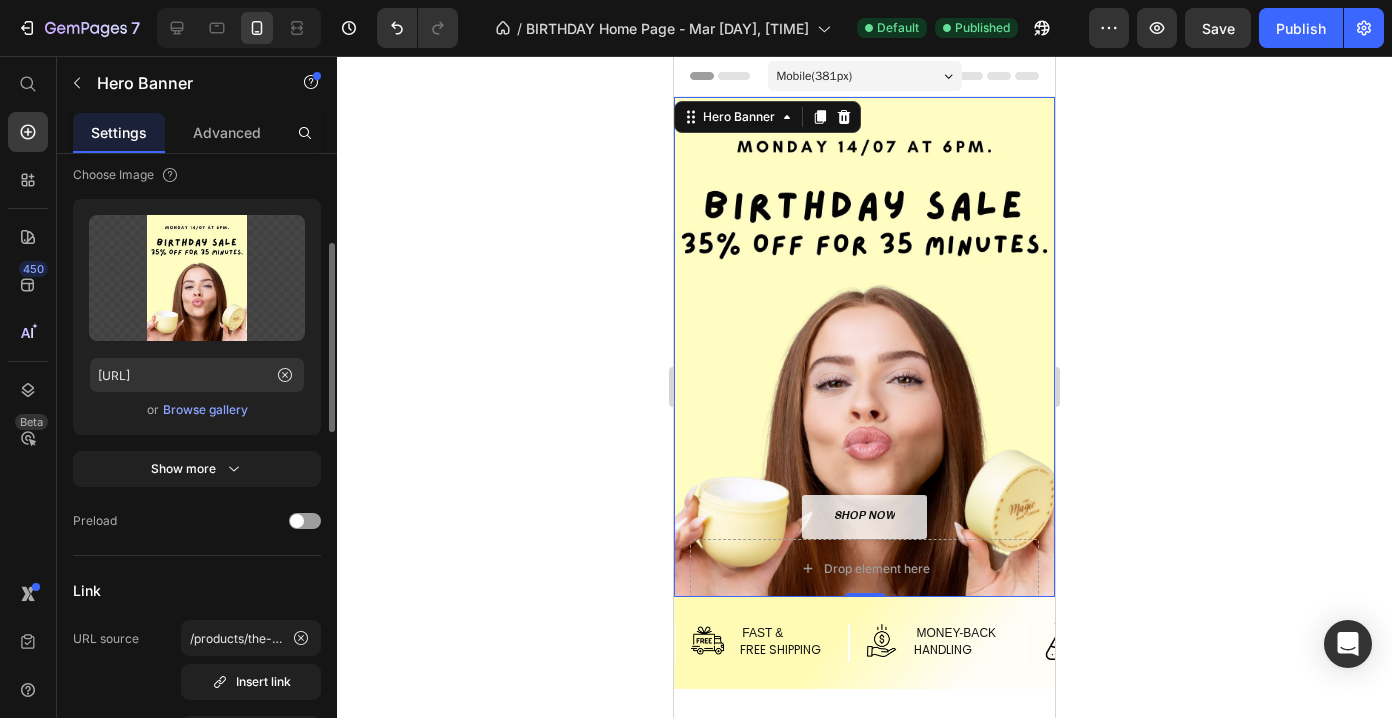 click on "Browse gallery" at bounding box center (205, 410) 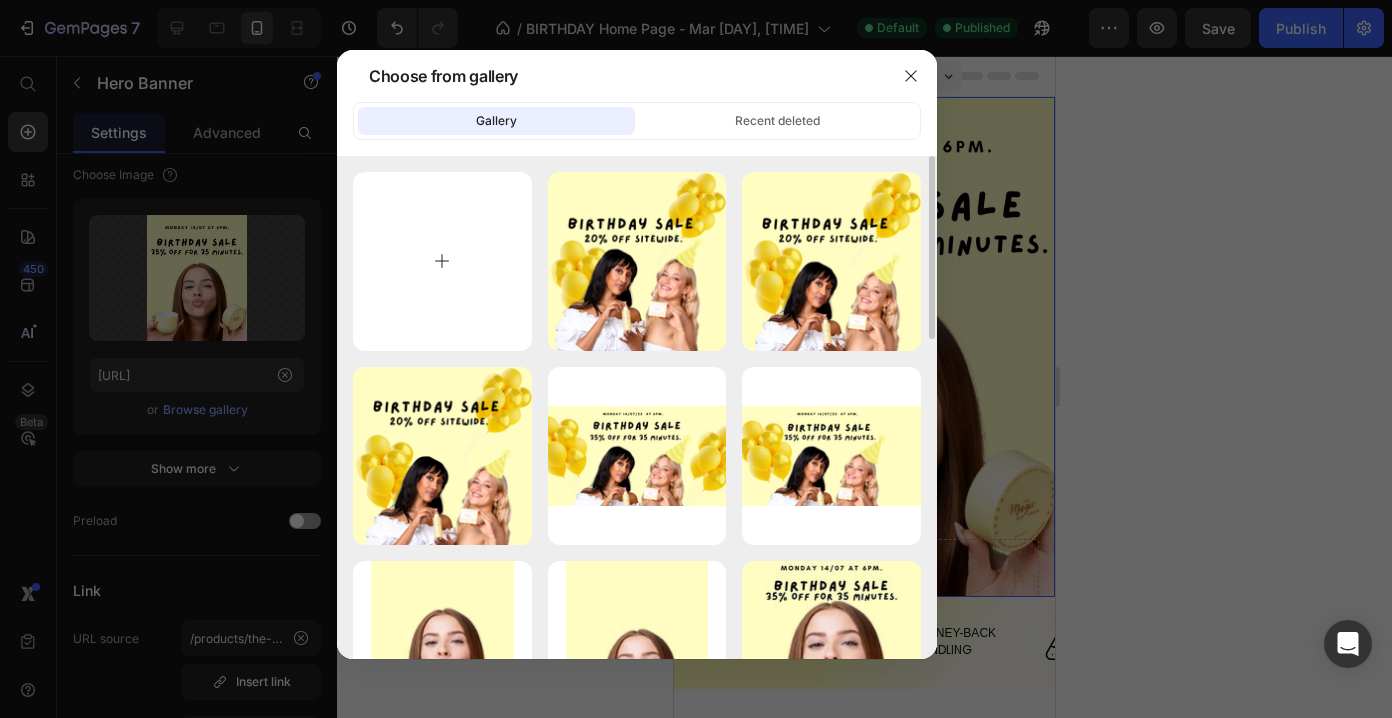 click at bounding box center [442, 261] 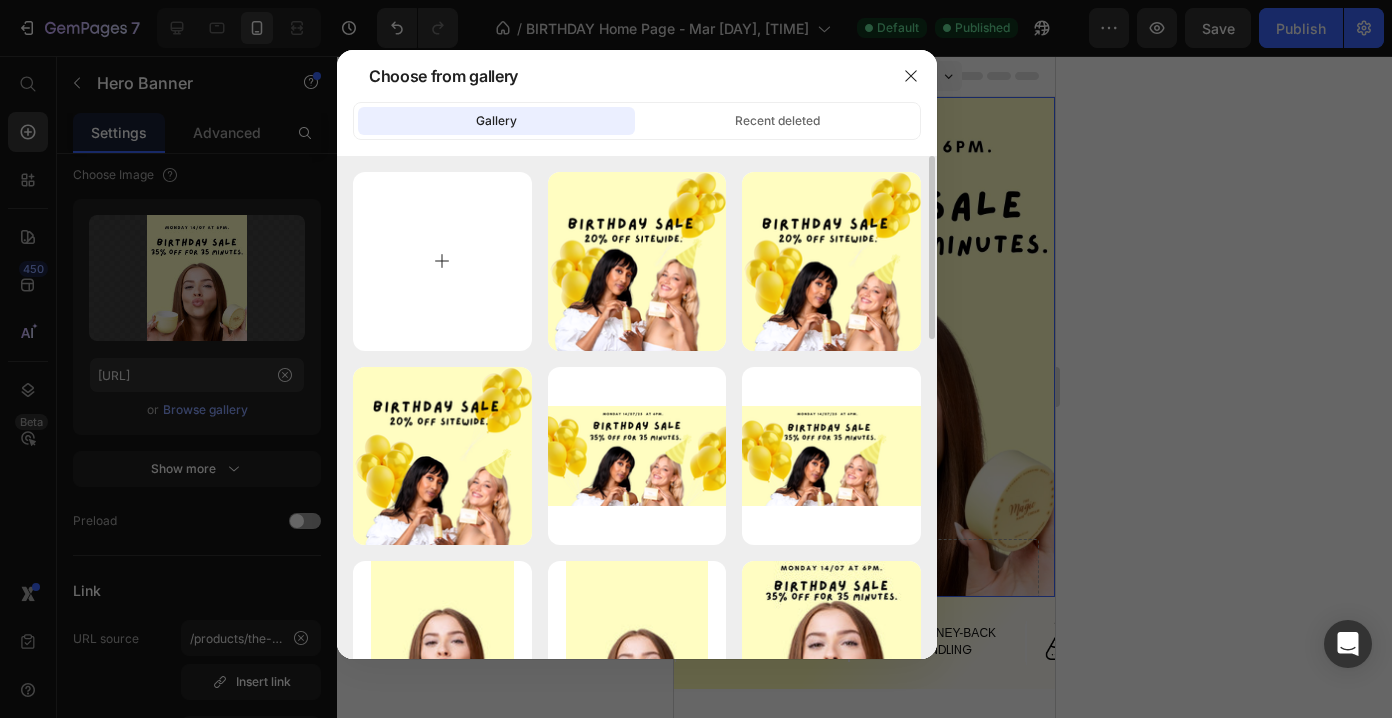 type on "C:\fakepath\[DATE] birthday sale  (1920 x 1080 px) (Instagram Post) (3).png" 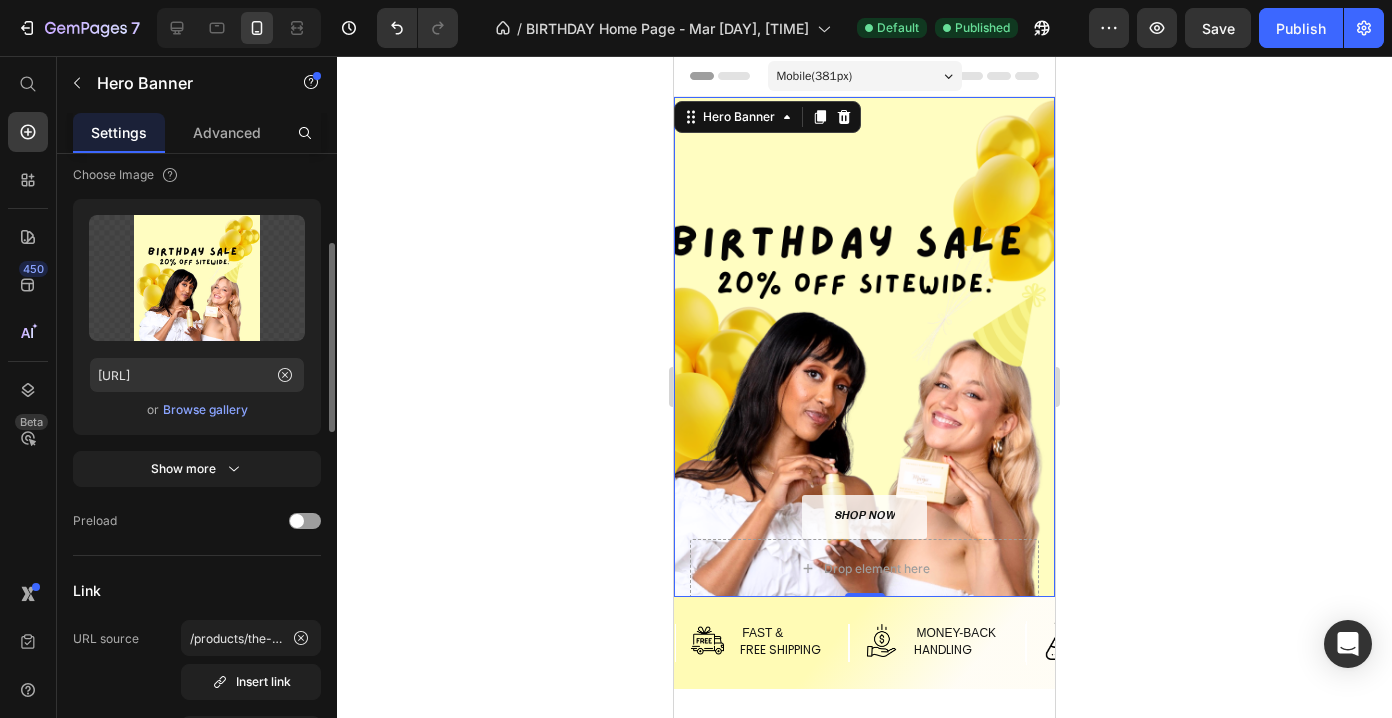 click on "Upload Image [URL]  or   Browse gallery" at bounding box center [197, 317] 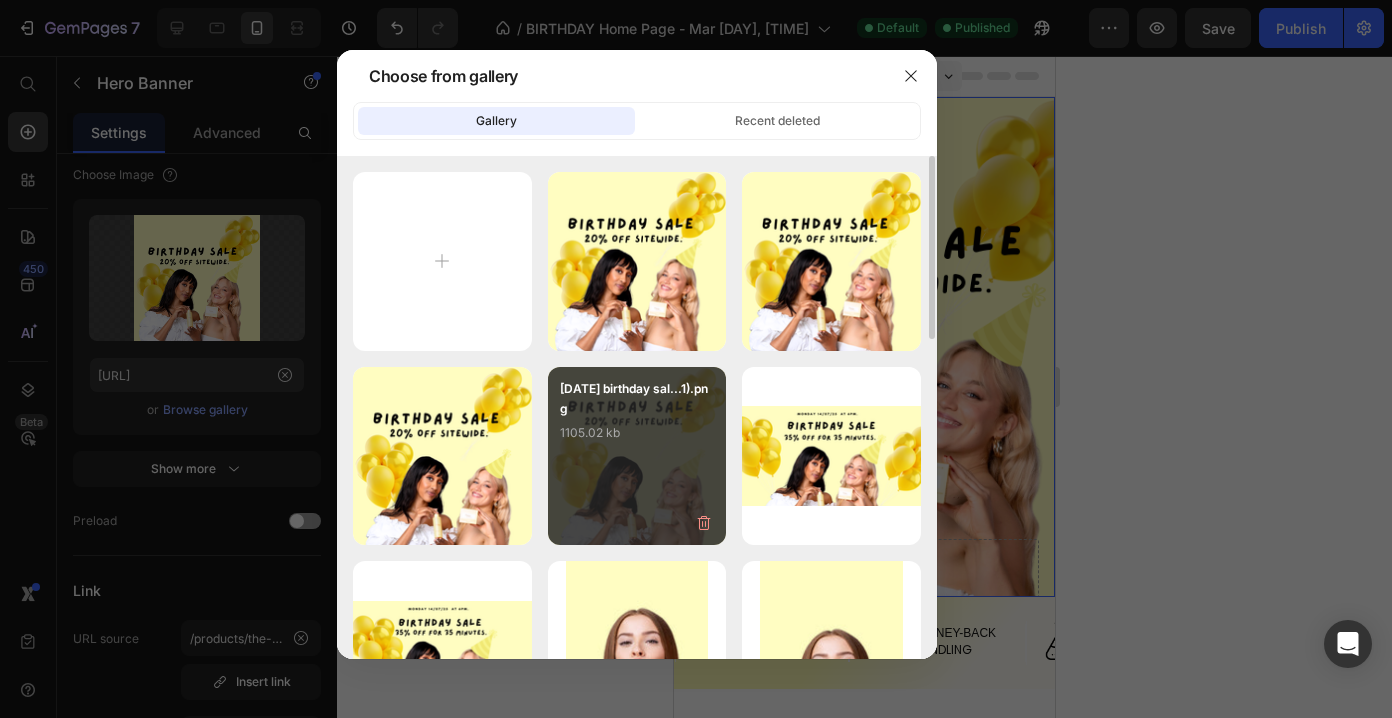 click on "[DATE] birthday sal...1).png [FILESIZE]" at bounding box center (637, 419) 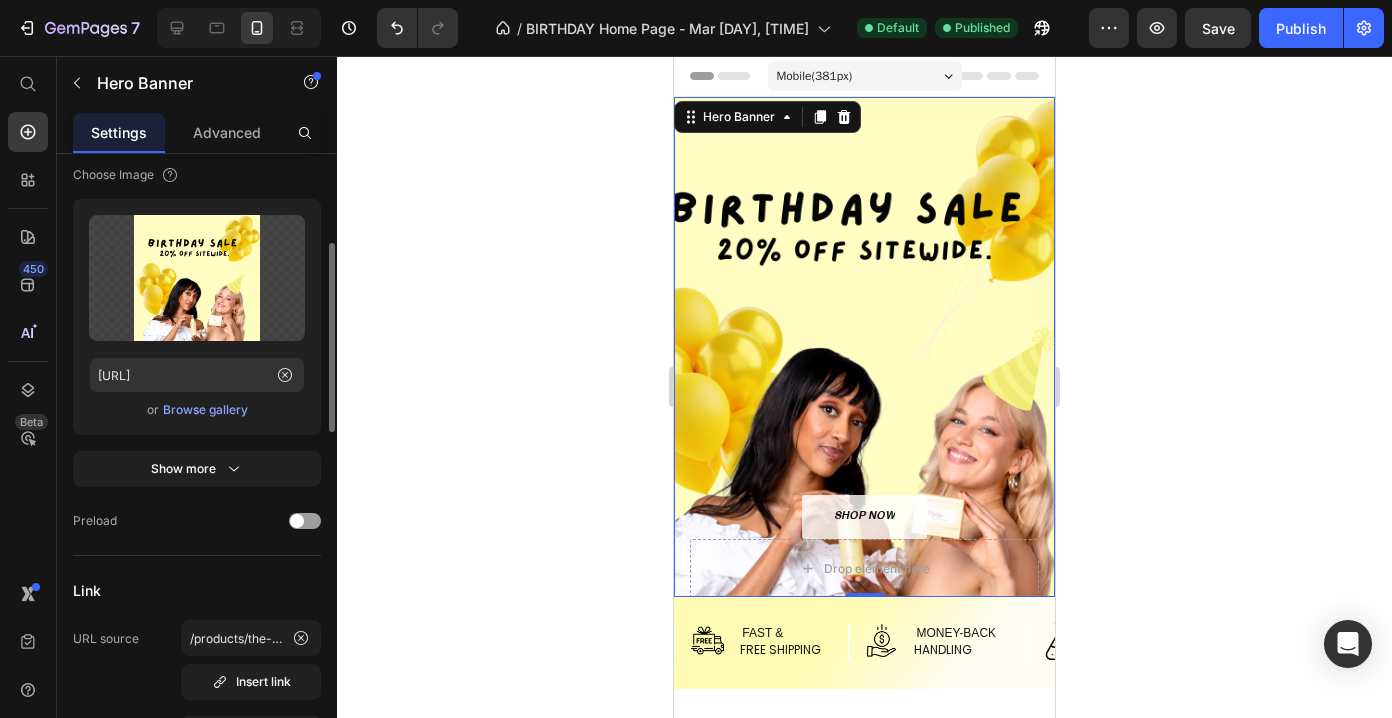 click on "Browse gallery" at bounding box center (205, 410) 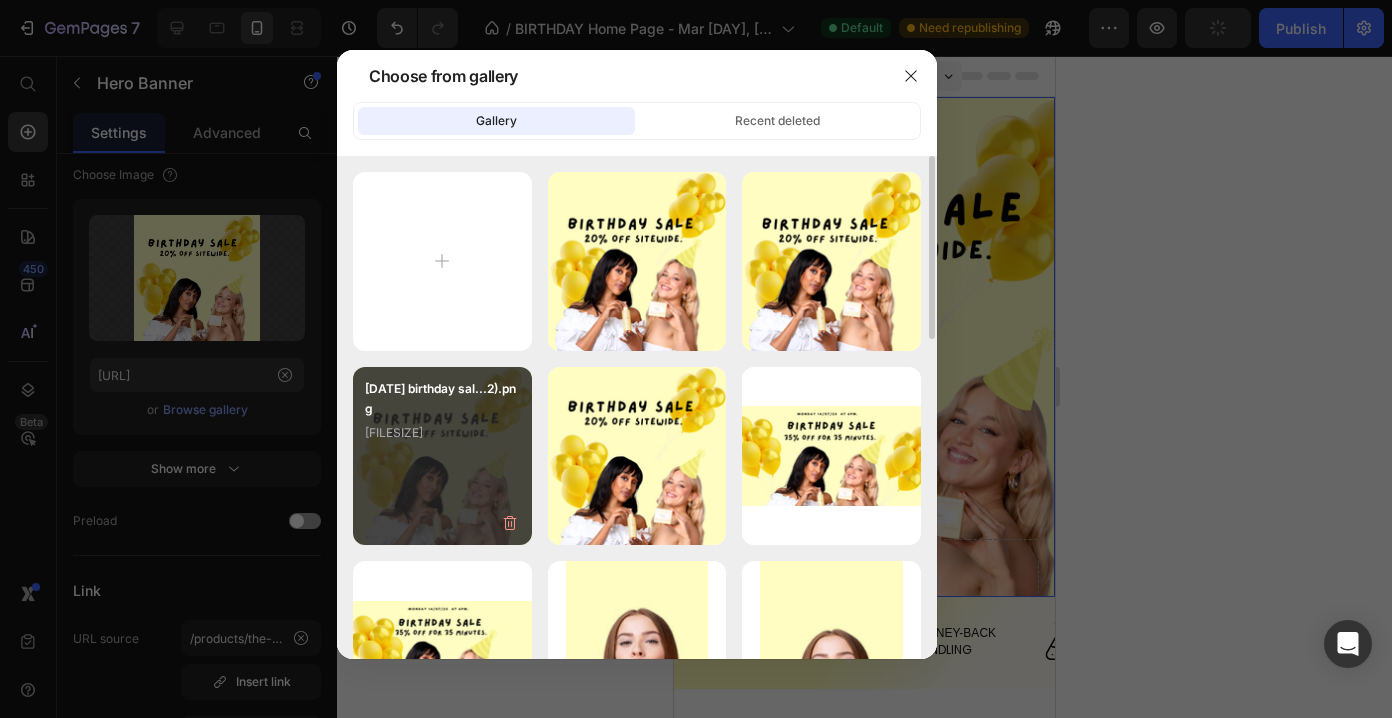 click on "[DATE] birthday sal...2).png [FILESIZE]" at bounding box center [442, 419] 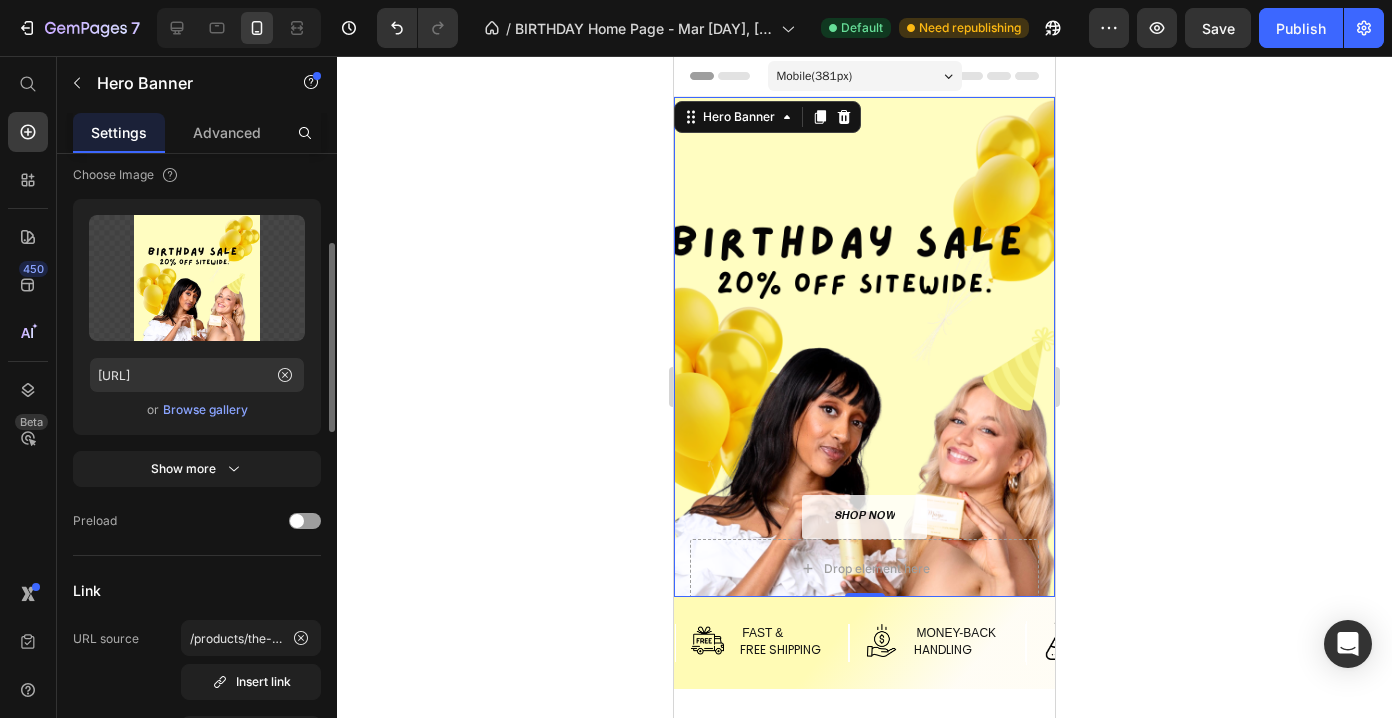 click on "Upload Image [URL]  or   Browse gallery" at bounding box center (197, 317) 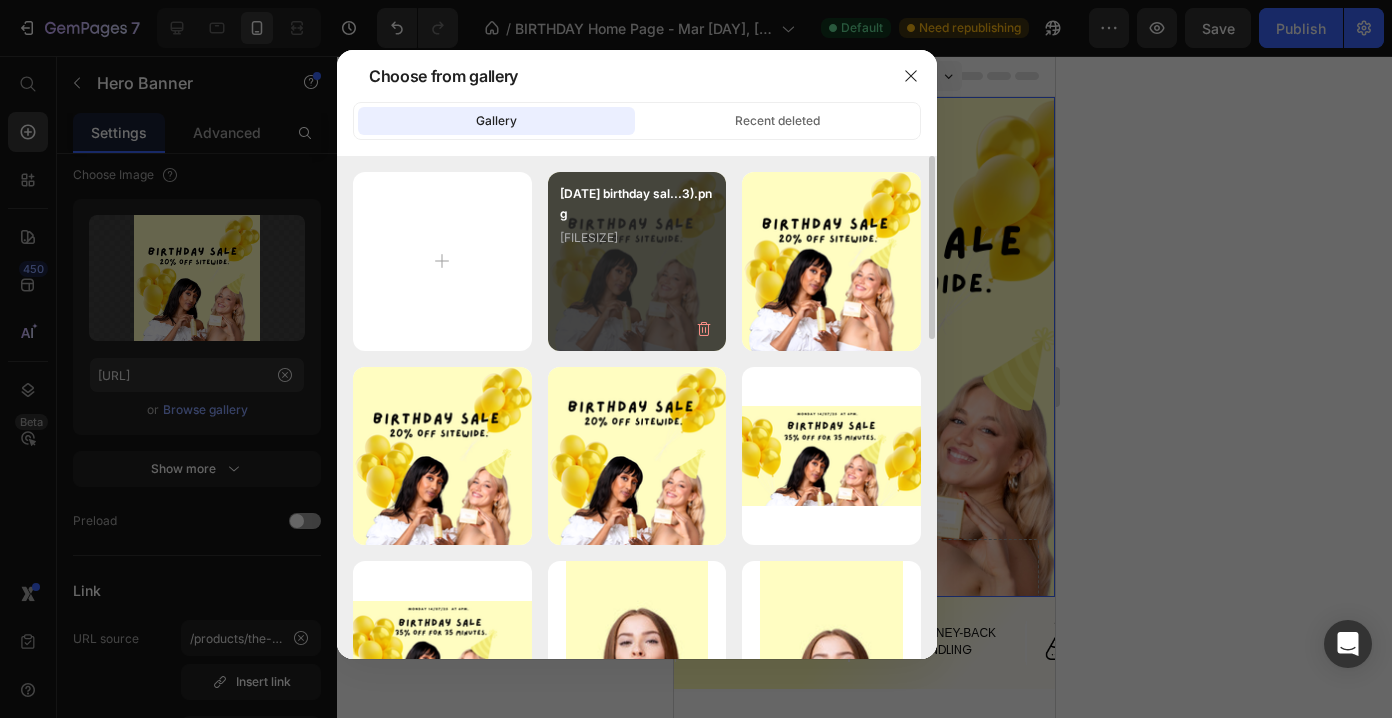 click on "[DATE] birthday sal...3).png [FILESIZE]" at bounding box center (637, 224) 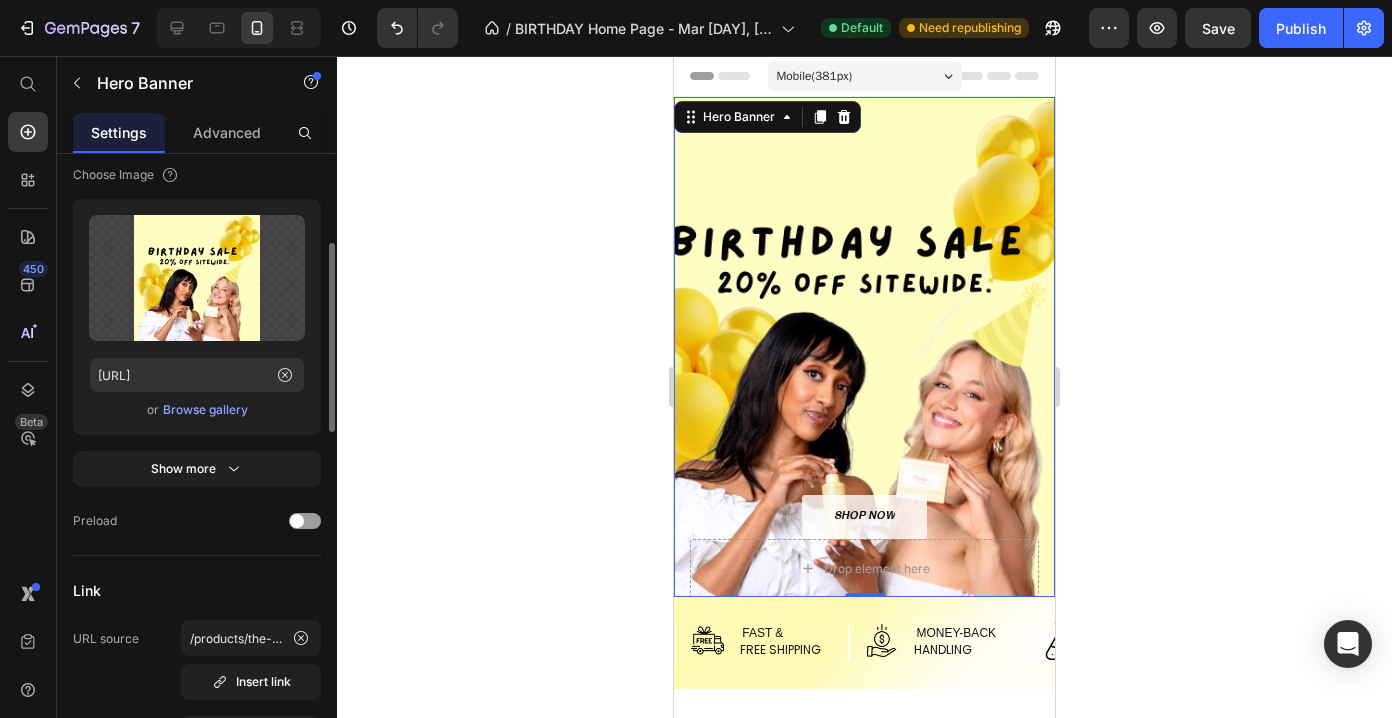 click on "Browse gallery" at bounding box center [205, 410] 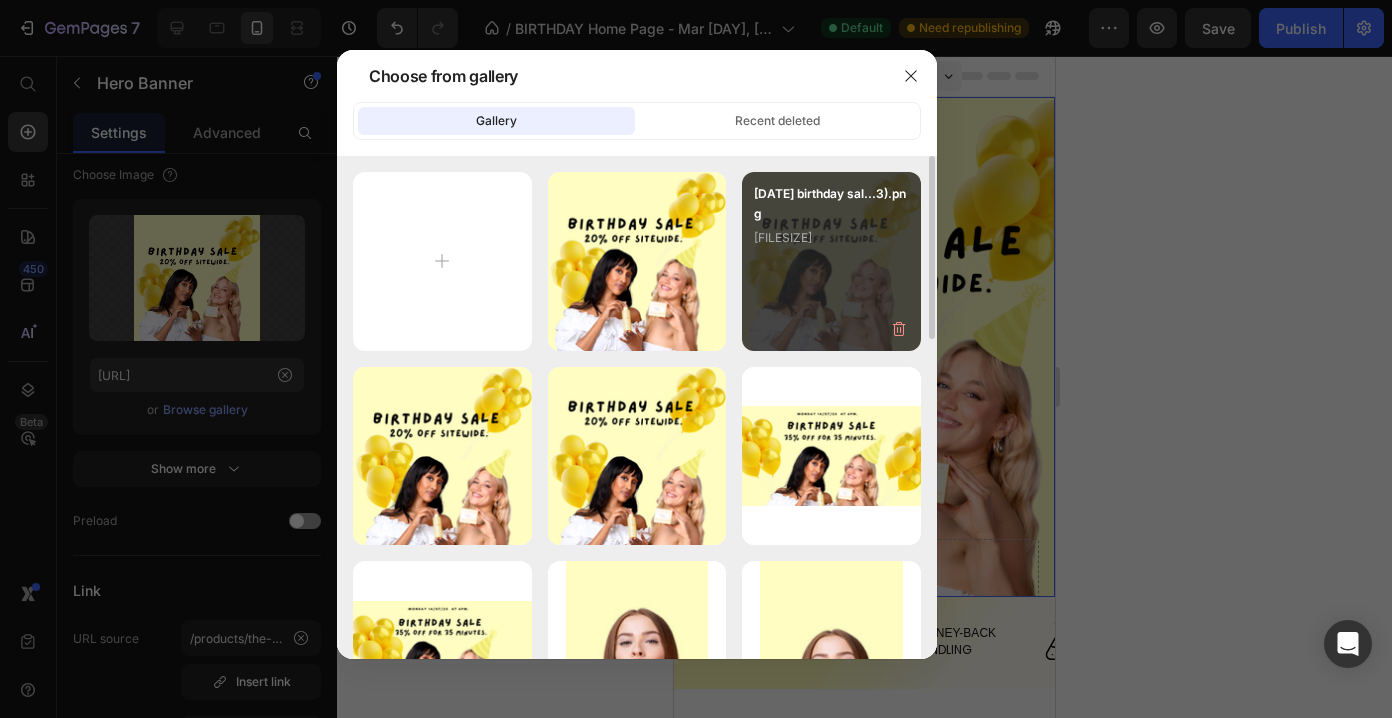 click on "[DATE] birthday sal...3).png [FILESIZE]" at bounding box center (831, 224) 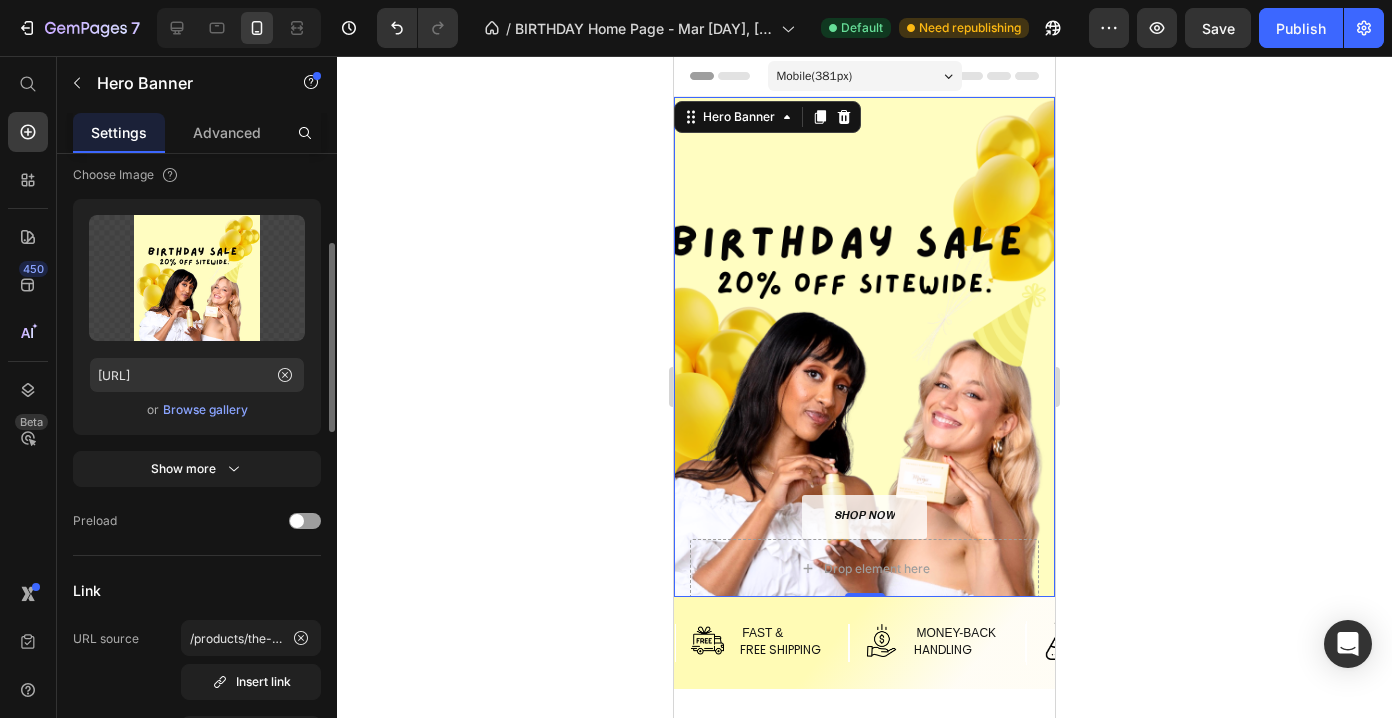 click on "Browse gallery" at bounding box center (205, 410) 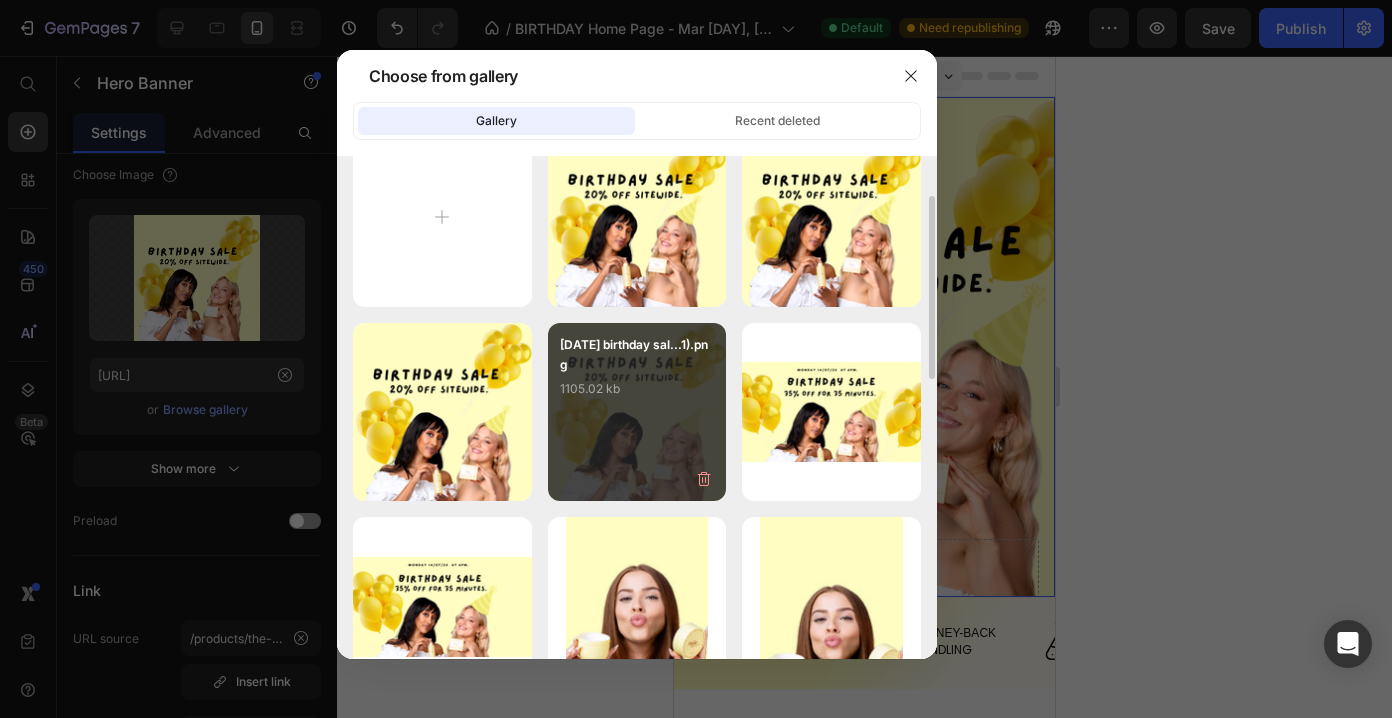 scroll, scrollTop: 0, scrollLeft: 0, axis: both 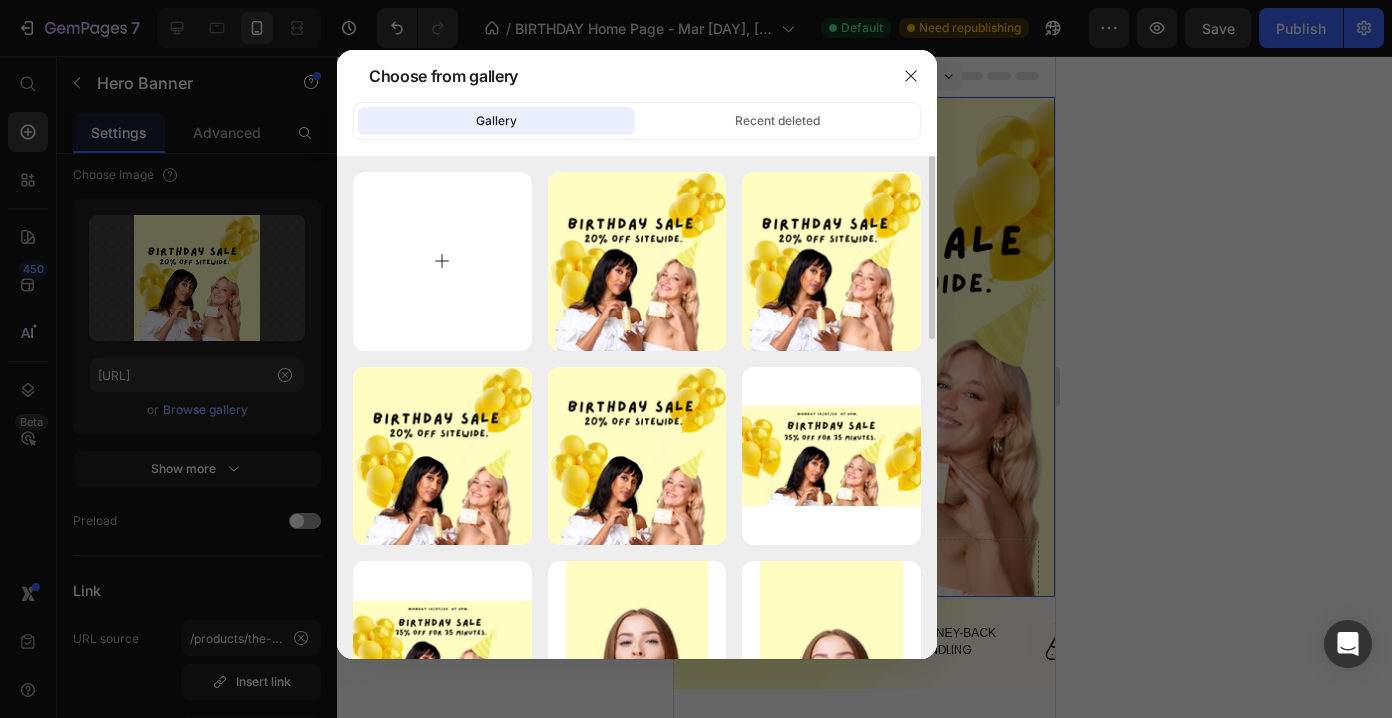 click at bounding box center [442, 261] 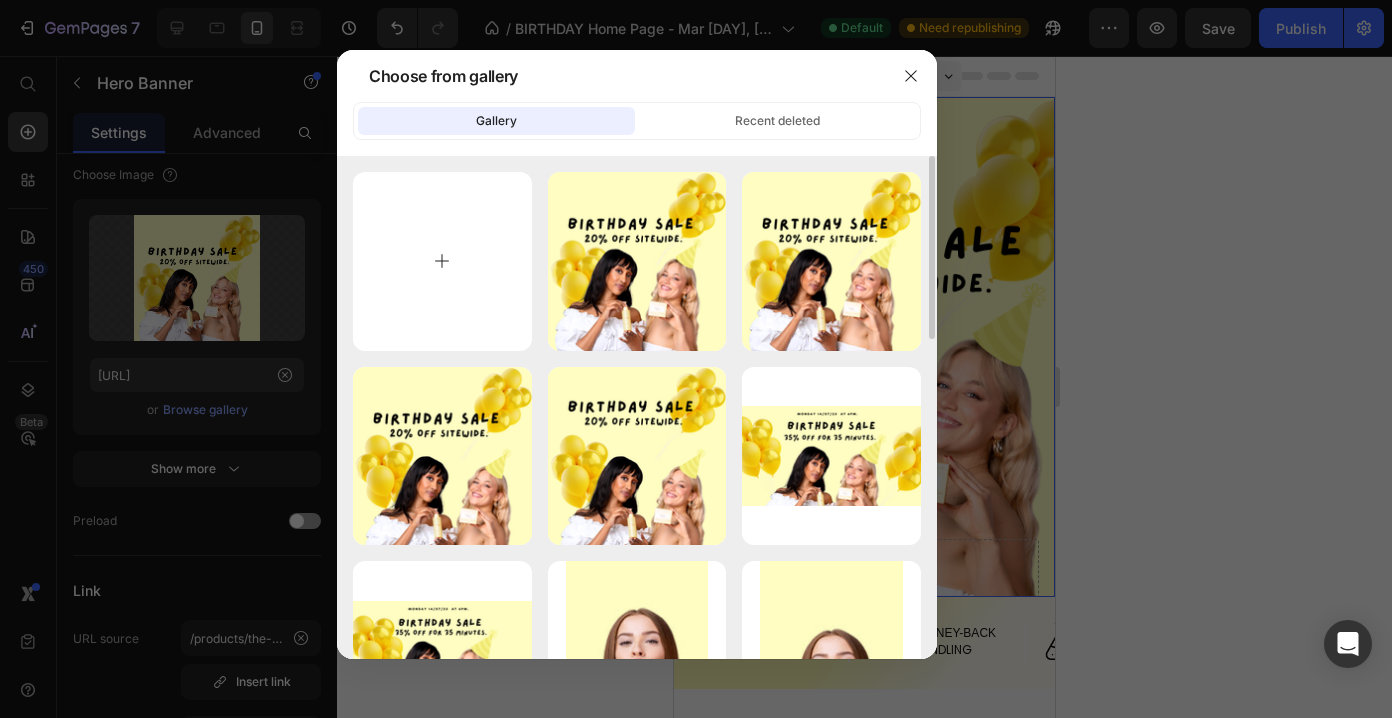 type on "C:\fakepath\[DATE] birthday sale  (1920 x 1080 px) (Instagram Post) (4).png" 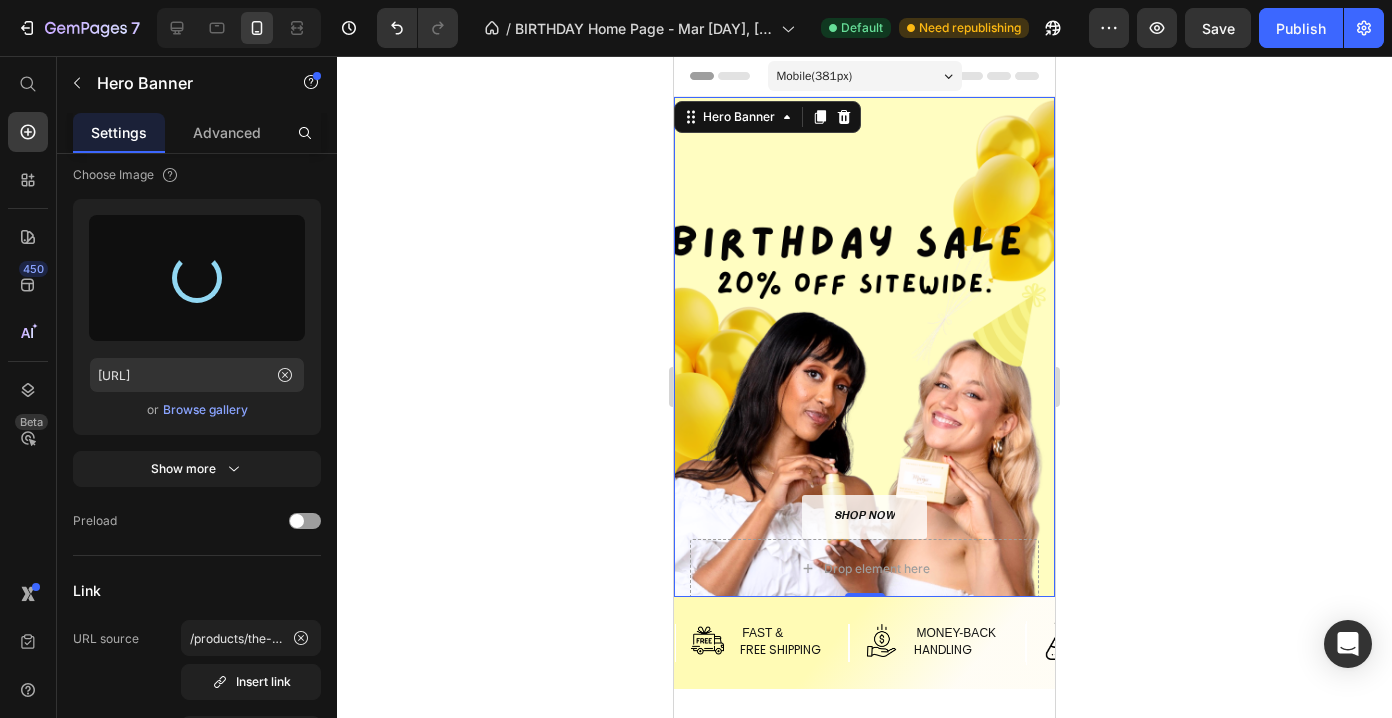 type on "[URL]" 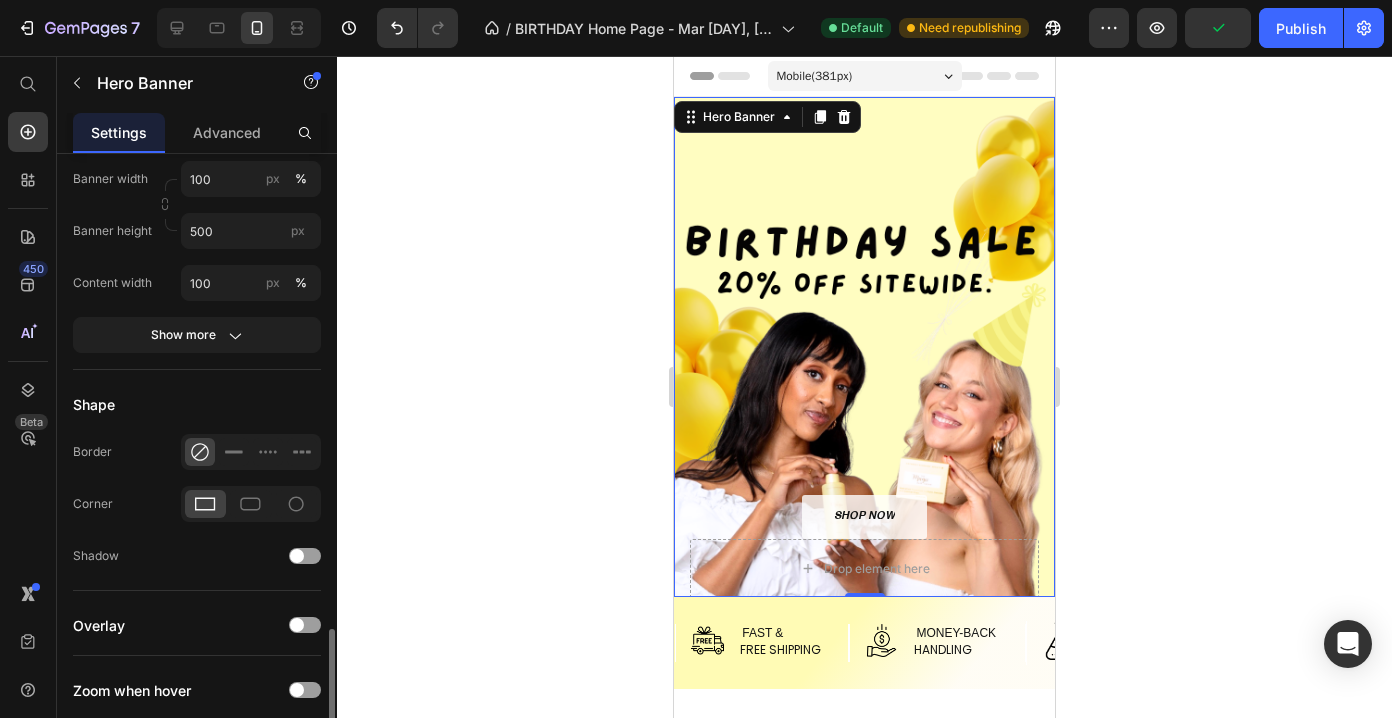 scroll, scrollTop: 1183, scrollLeft: 0, axis: vertical 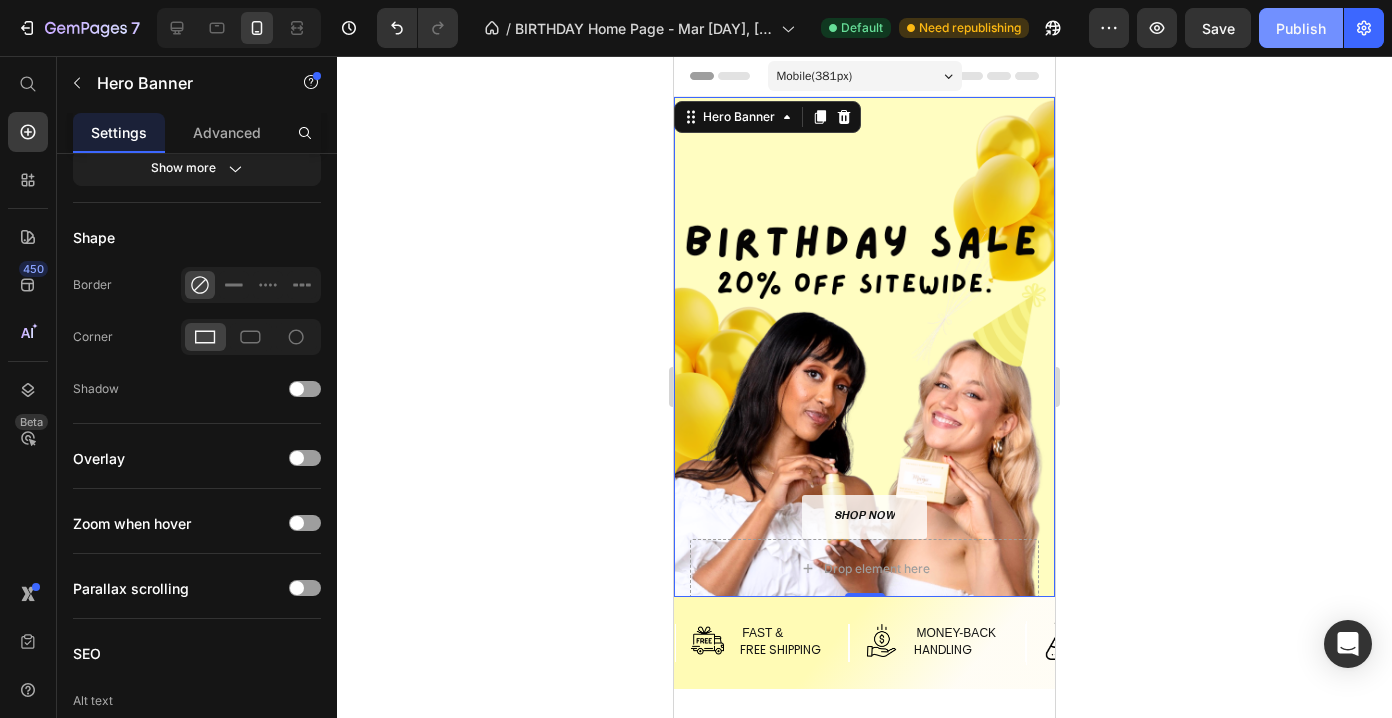 click on "Publish" at bounding box center (1301, 28) 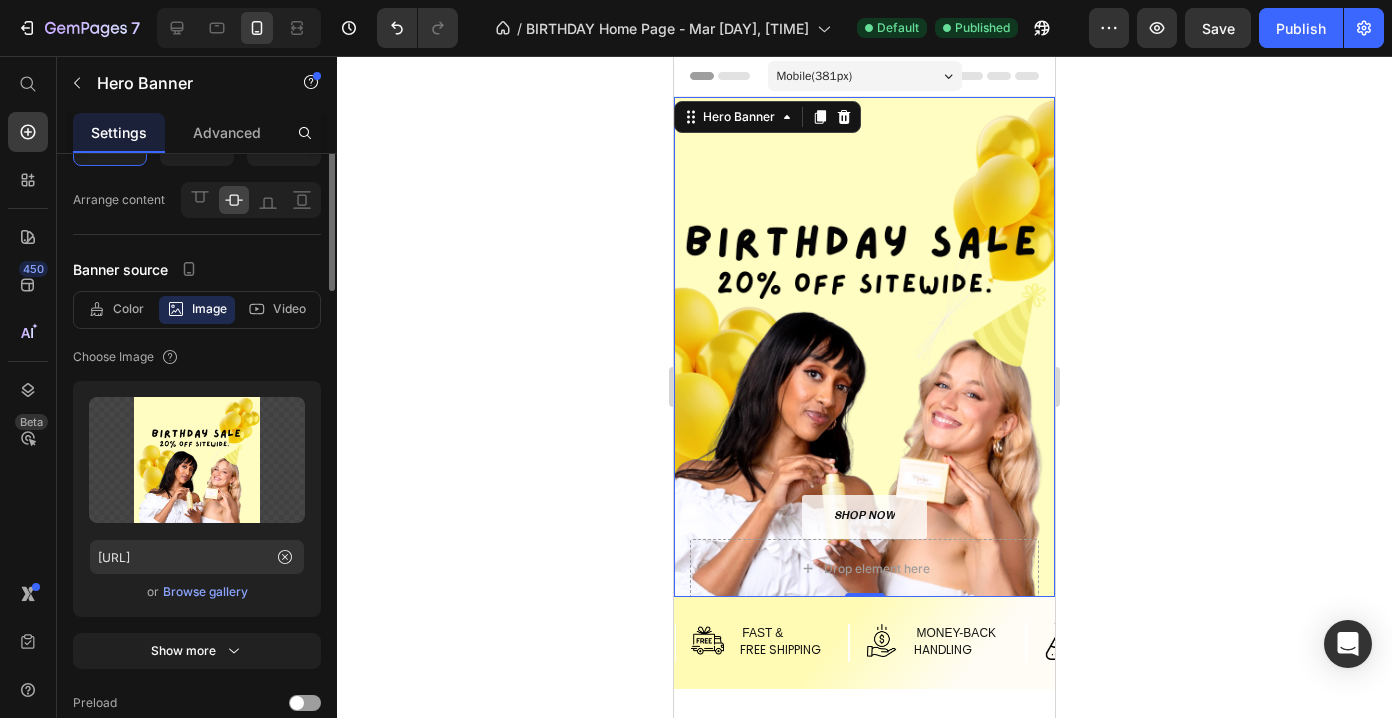 scroll, scrollTop: 45, scrollLeft: 0, axis: vertical 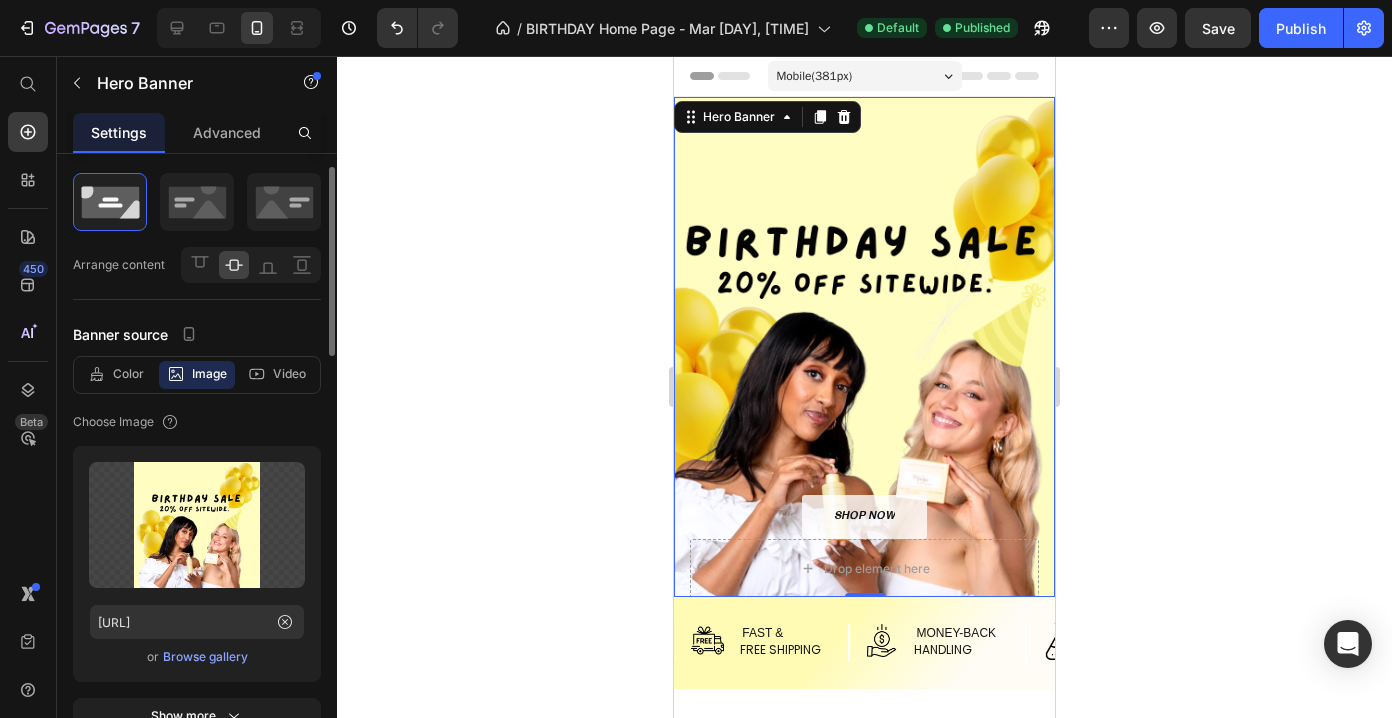 click on "Browse gallery" at bounding box center (205, 657) 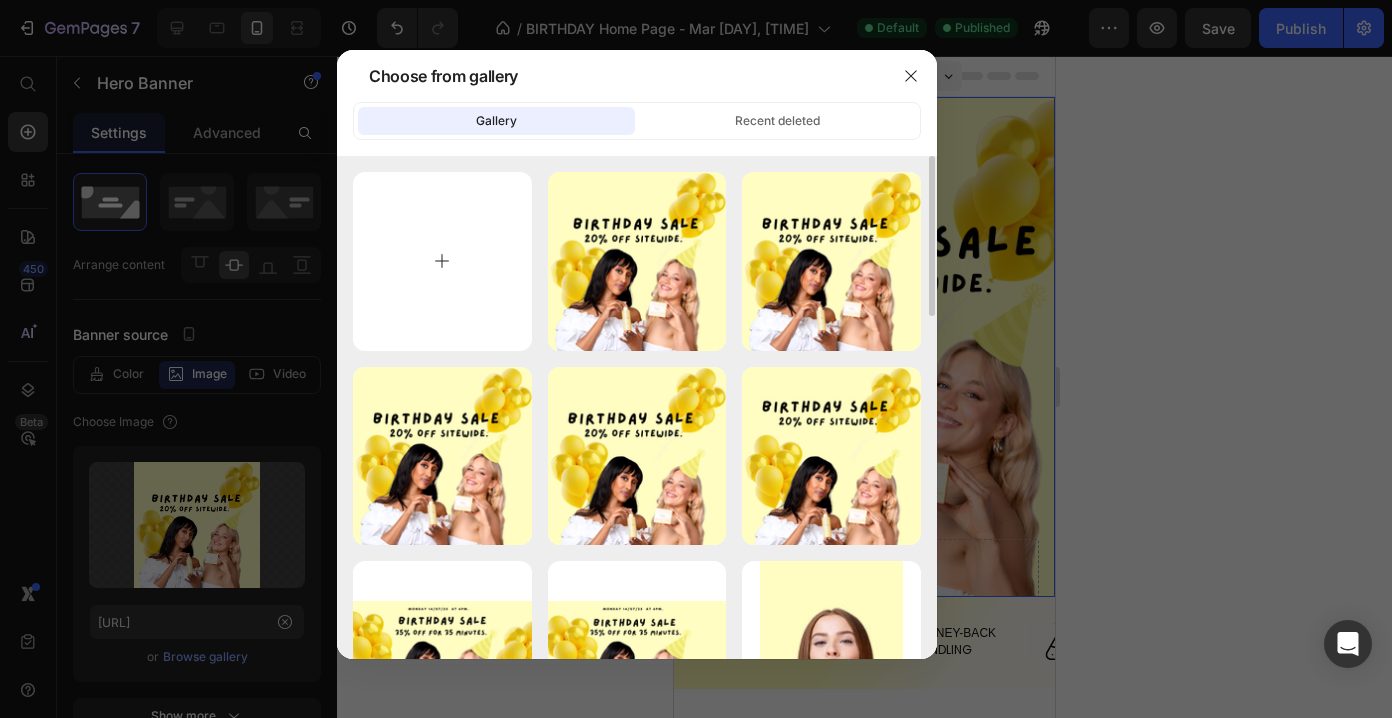 click at bounding box center [442, 261] 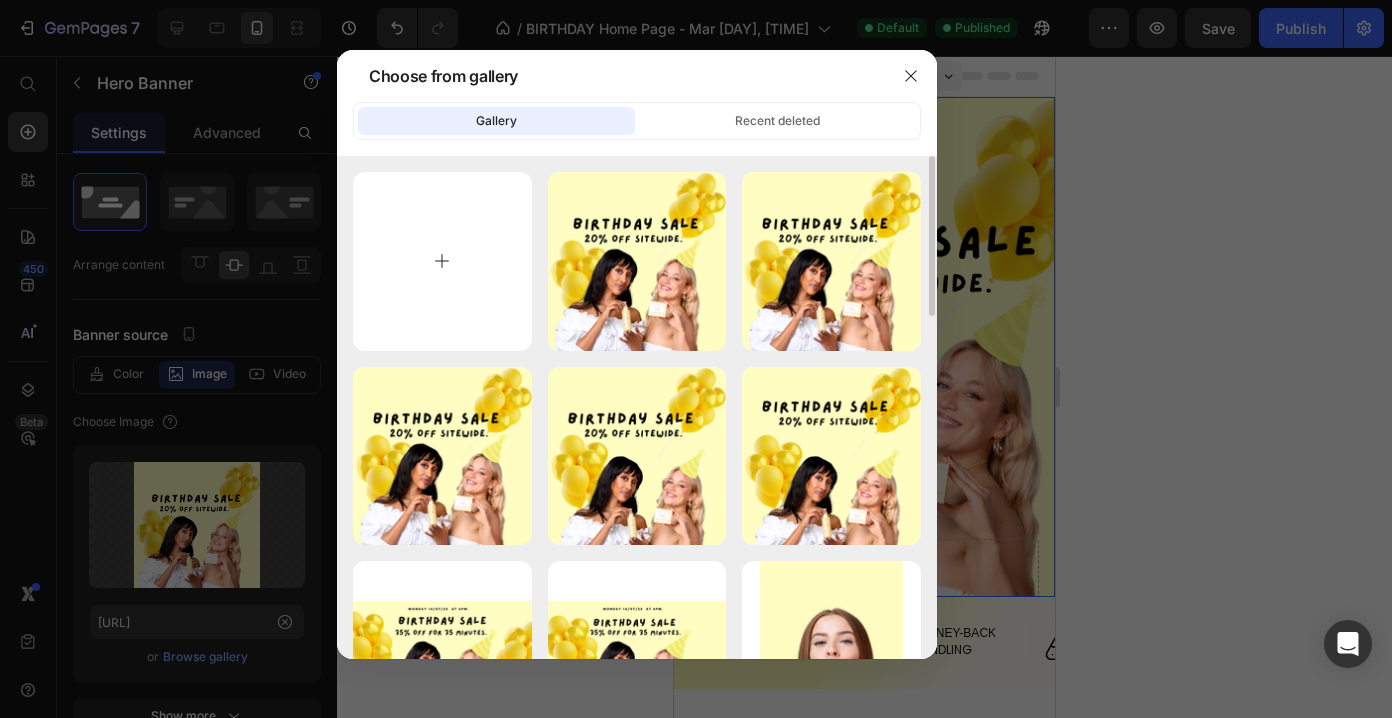 type on "C:\fakepath\[DATE] birthday sale  (1920 x 1080 px) (Instagram Post) (5).png" 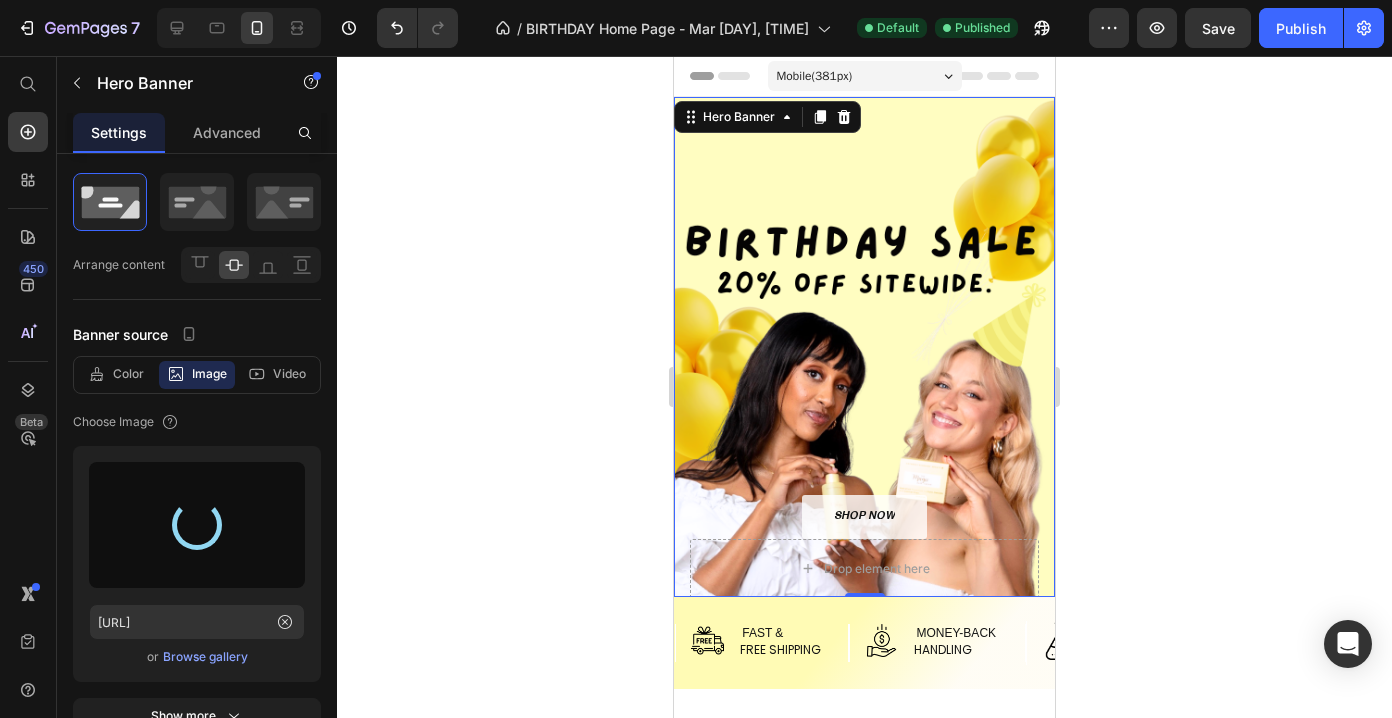 type on "[URL]" 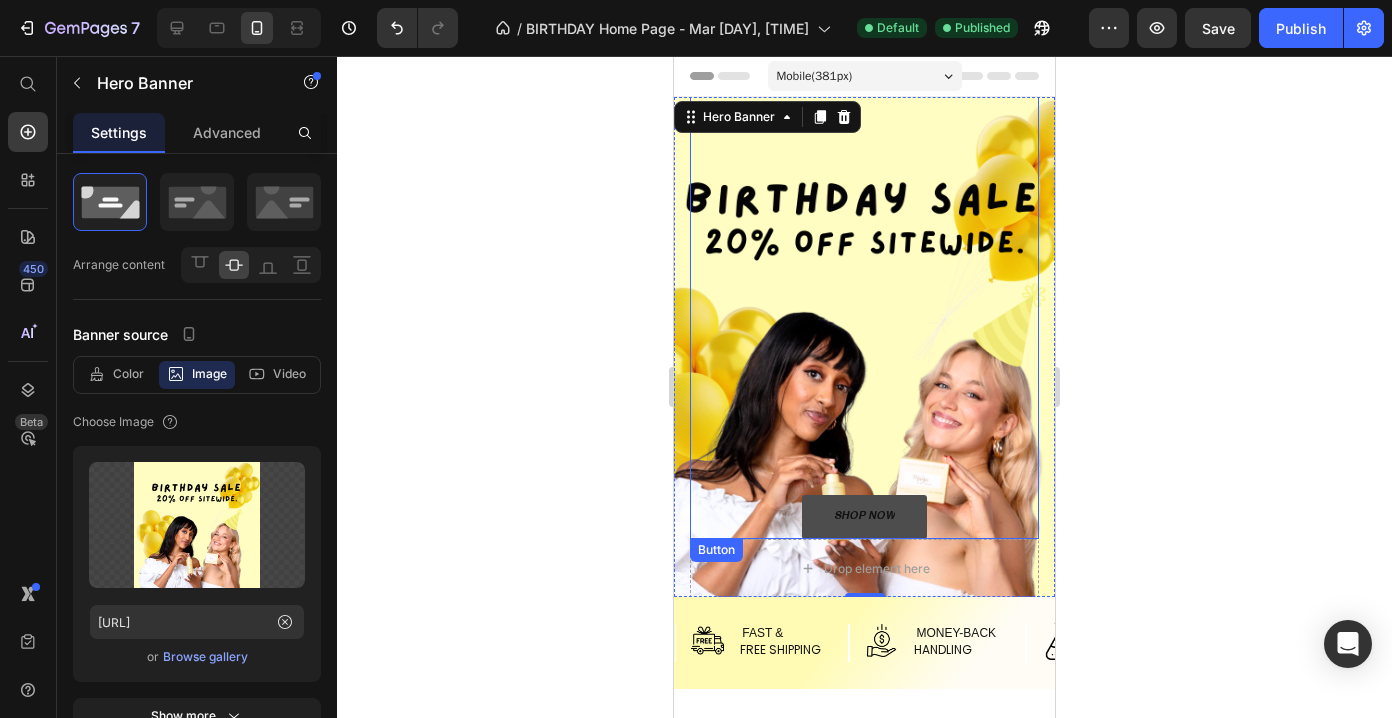click on "SHOP NOW" at bounding box center (864, 517) 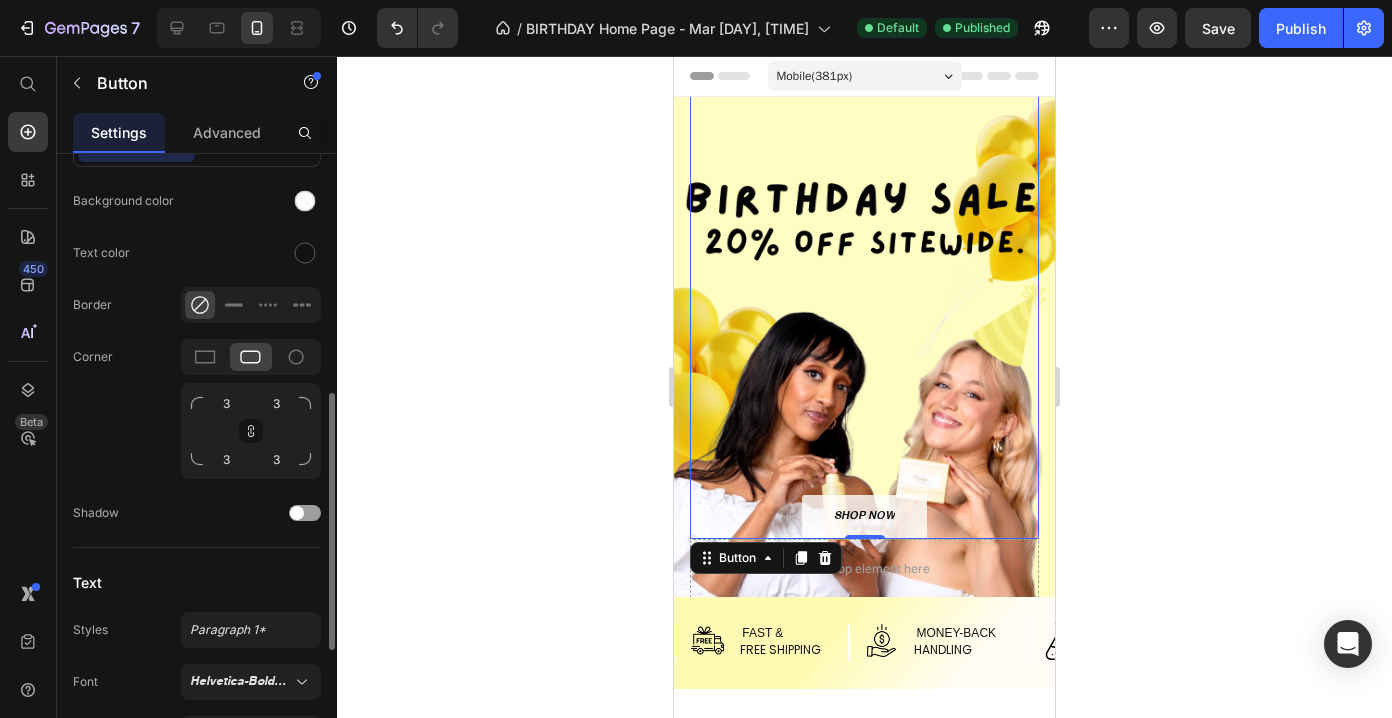scroll, scrollTop: 581, scrollLeft: 0, axis: vertical 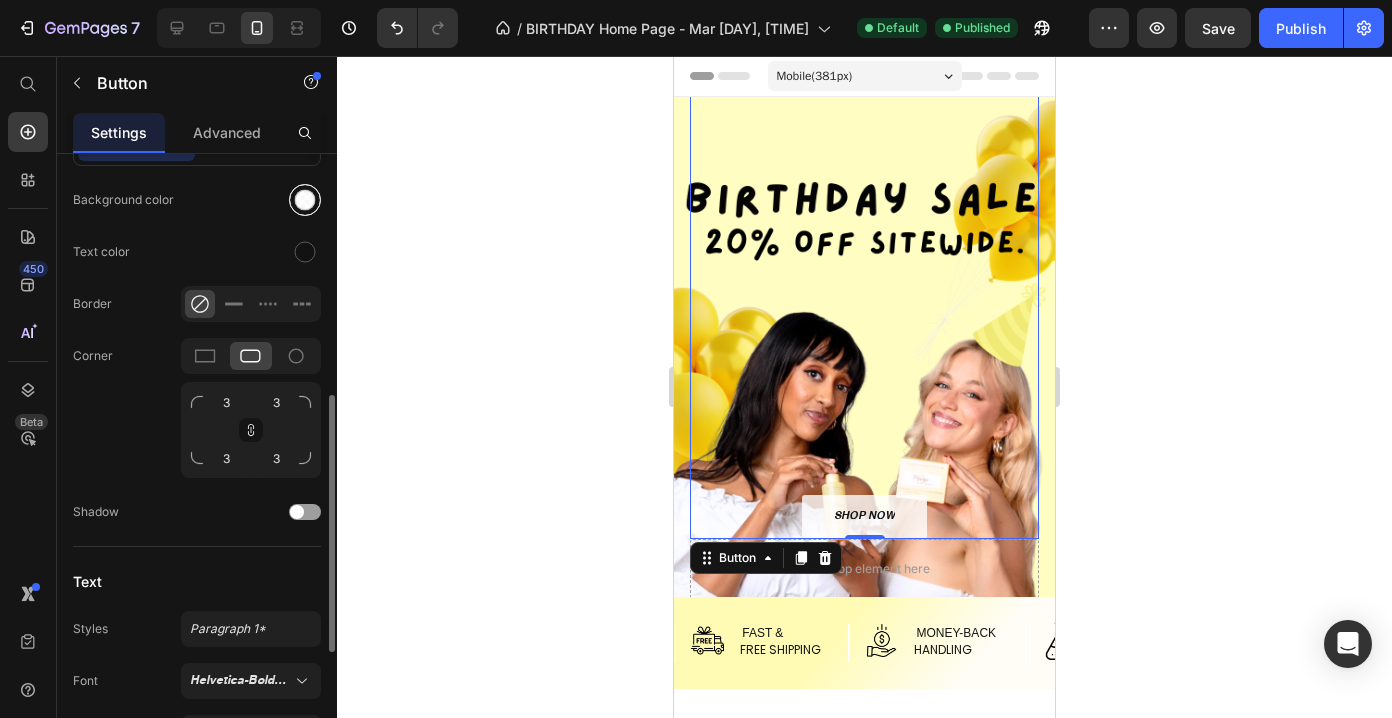 click at bounding box center [305, 200] 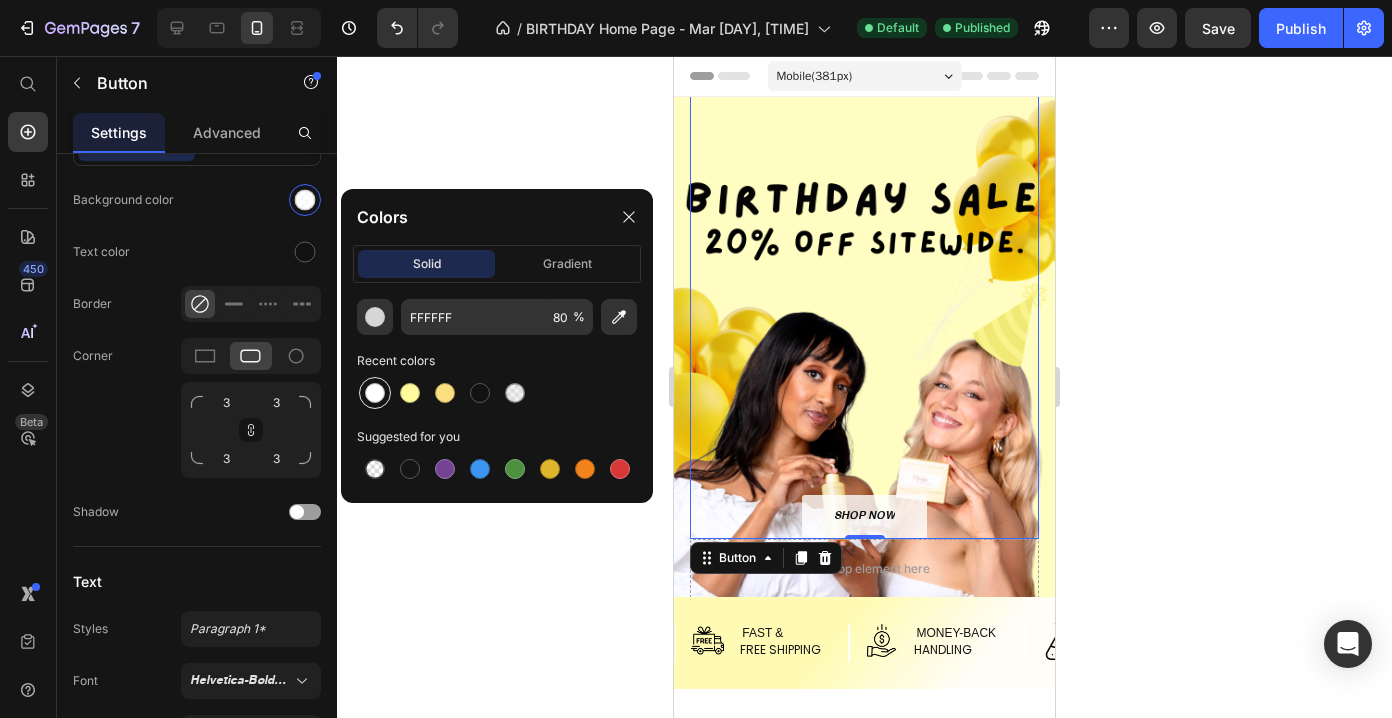 click at bounding box center (375, 393) 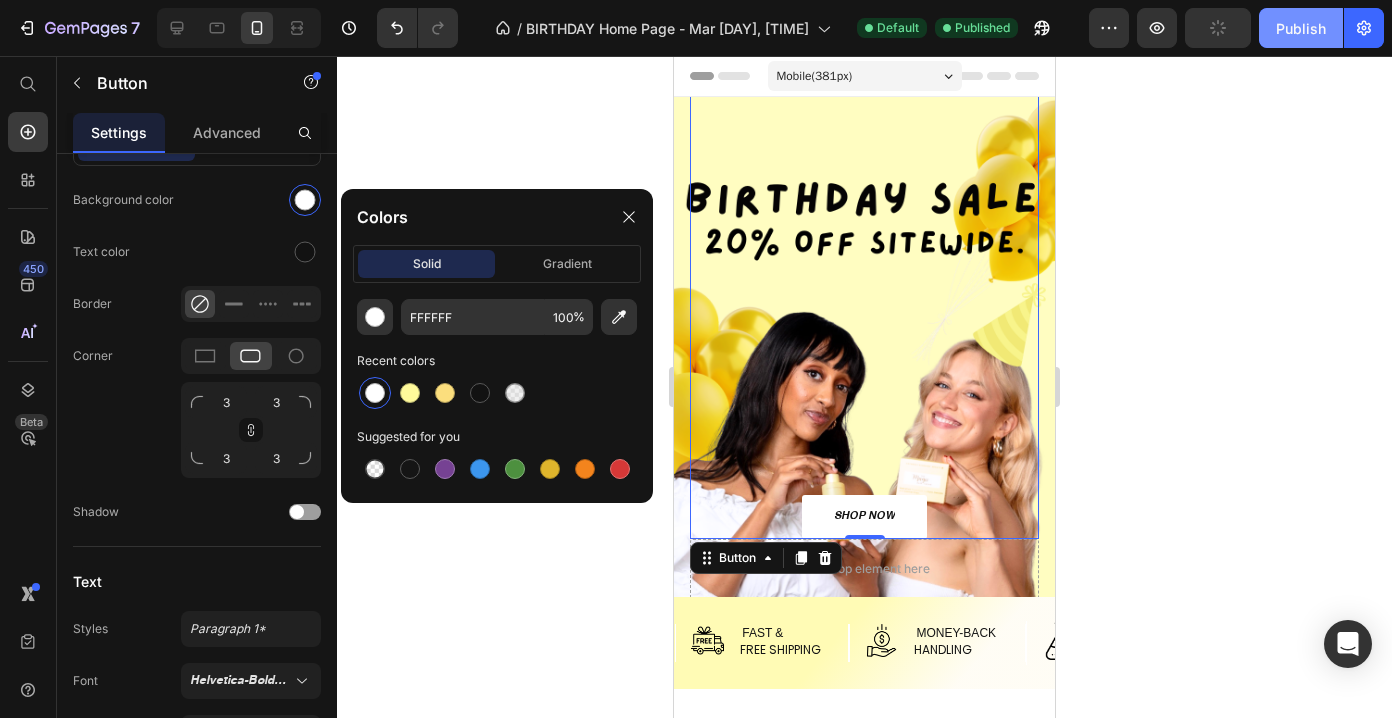 click on "Publish" at bounding box center (1301, 28) 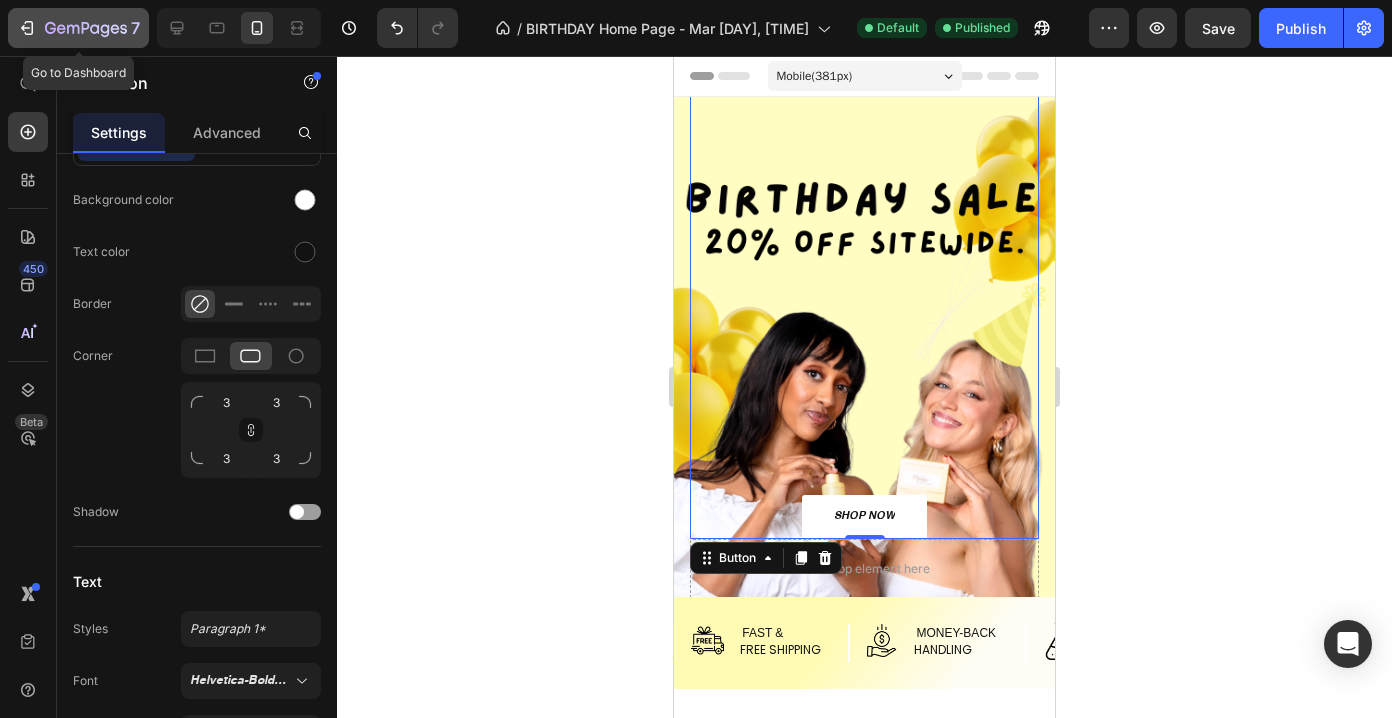 click on "7" at bounding box center [78, 28] 